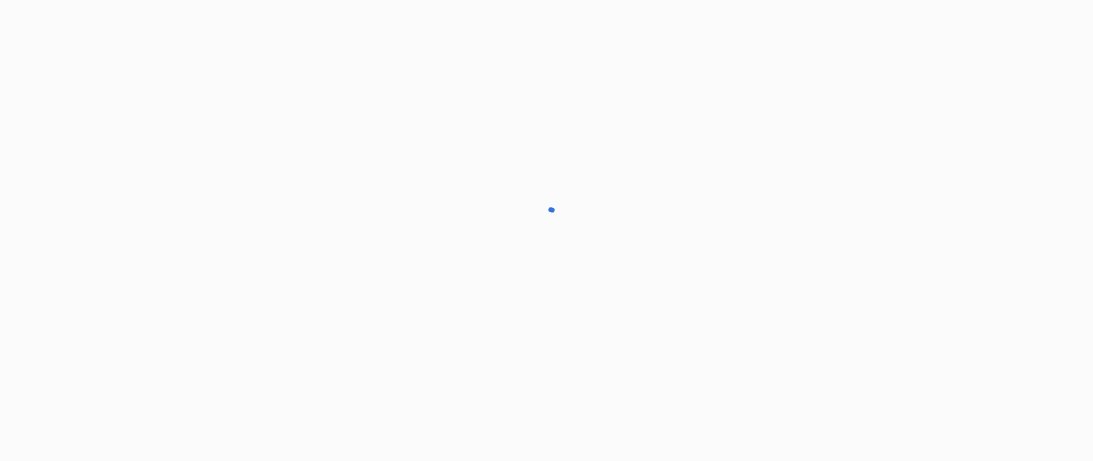 scroll, scrollTop: 0, scrollLeft: 0, axis: both 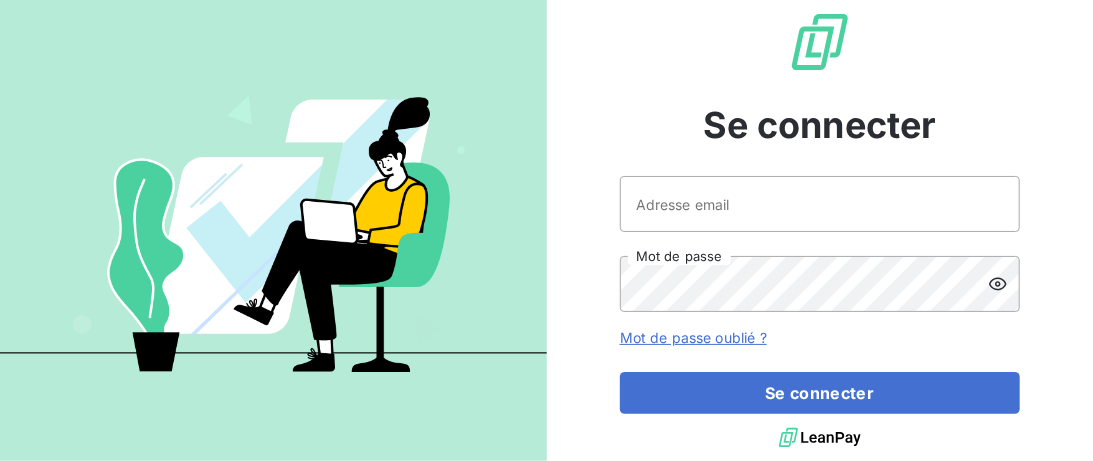 type on "recouvrement@entrepreneurs.com" 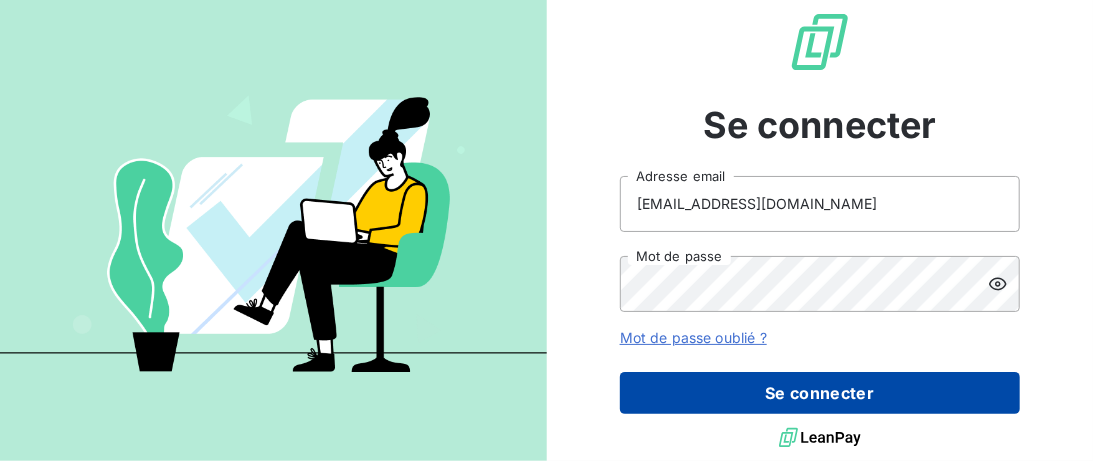click on "Se connecter" at bounding box center (820, 393) 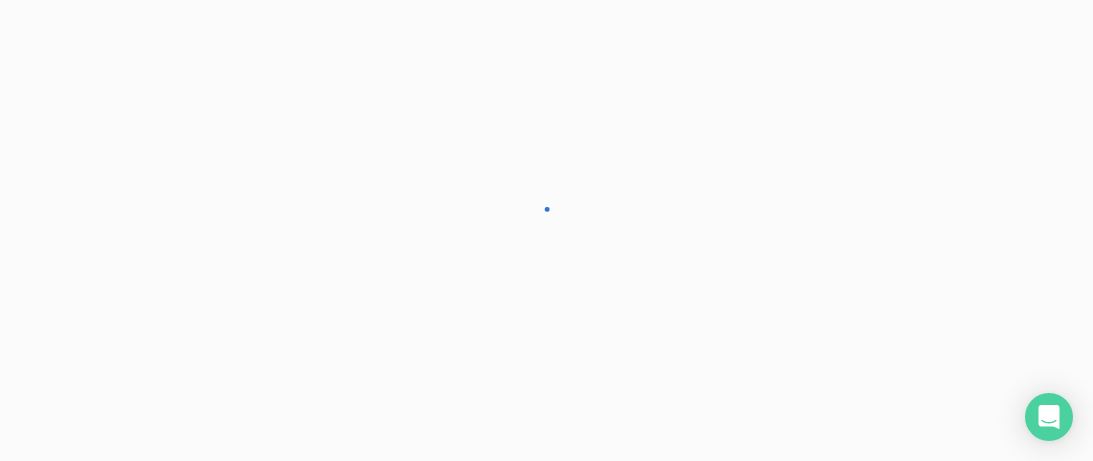 scroll, scrollTop: 0, scrollLeft: 0, axis: both 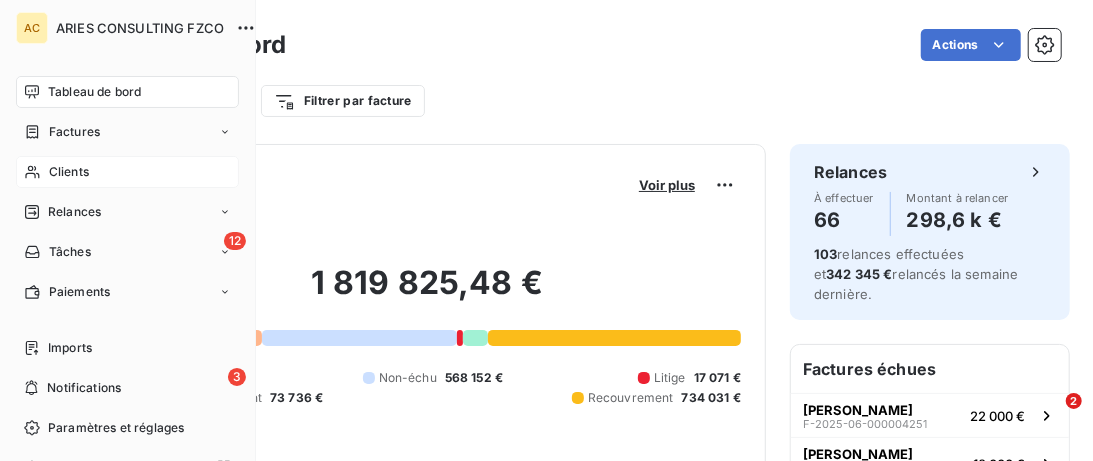 click on "Clients" at bounding box center (127, 172) 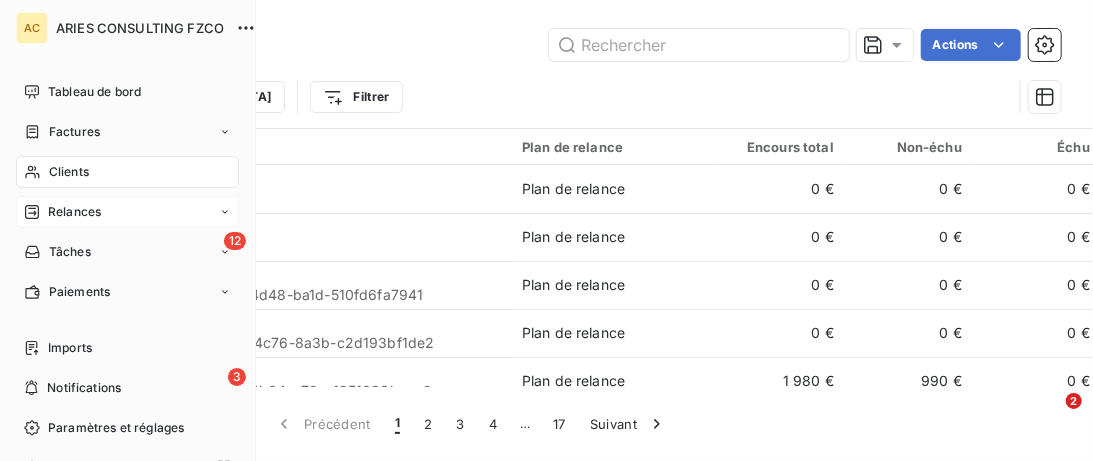 click on "Relances" at bounding box center [74, 212] 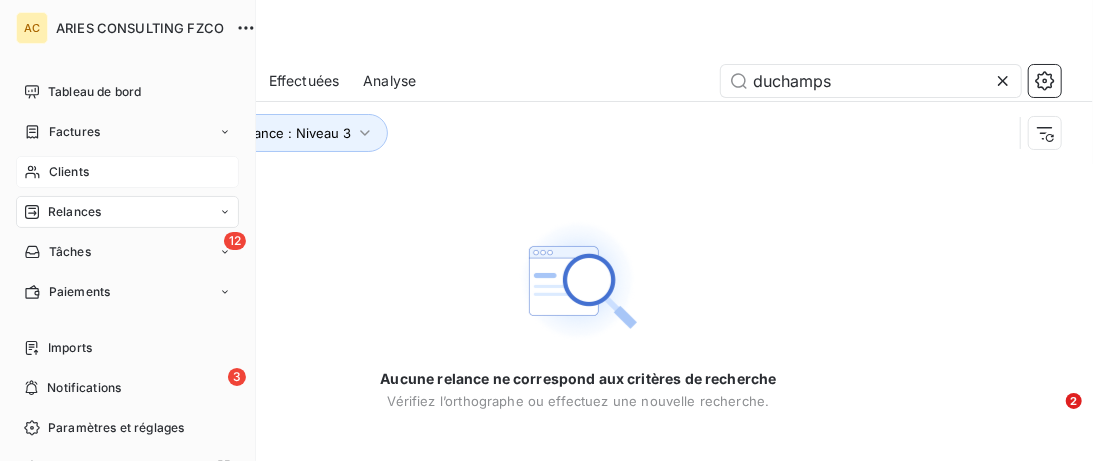 click on "Clients" at bounding box center [127, 172] 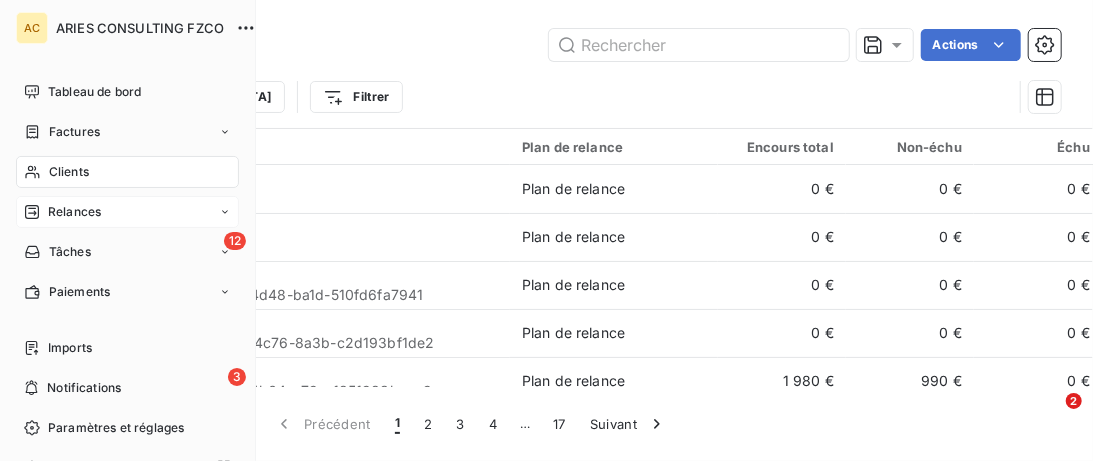 click on "Clients" at bounding box center [69, 172] 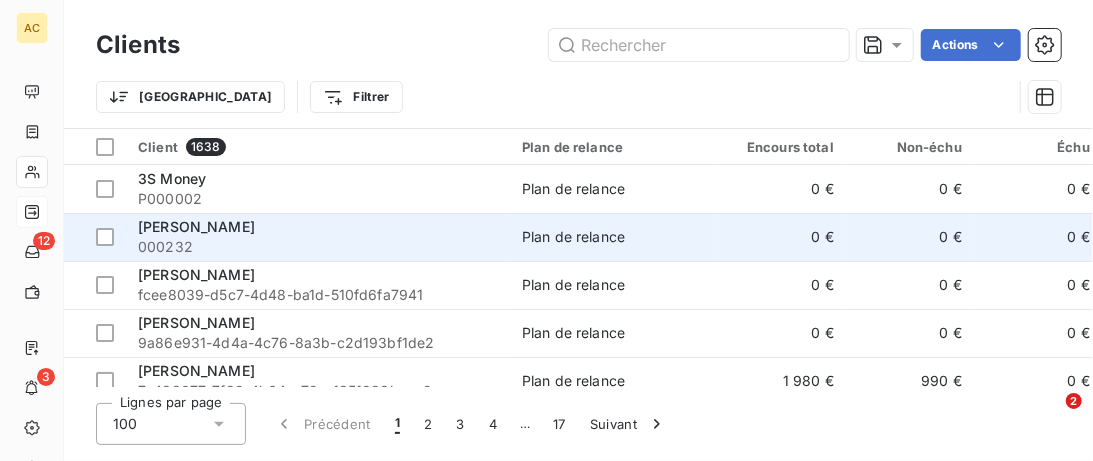 click on "000232" at bounding box center (318, 247) 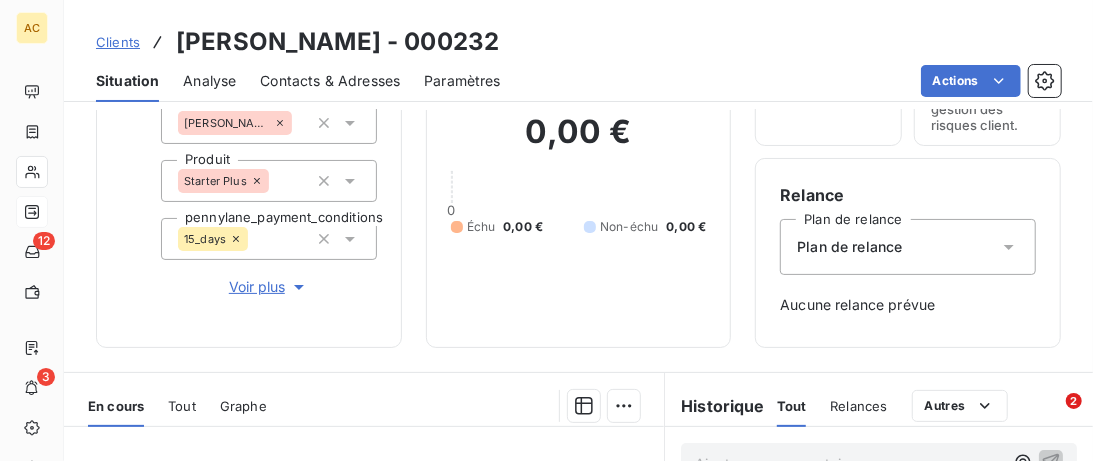 scroll, scrollTop: 0, scrollLeft: 0, axis: both 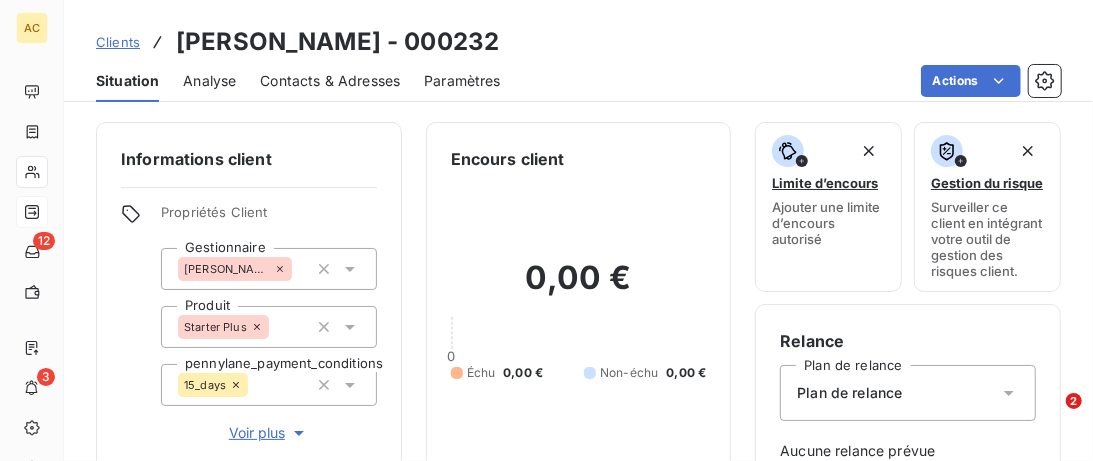 click on "Contacts & Adresses" at bounding box center (330, 81) 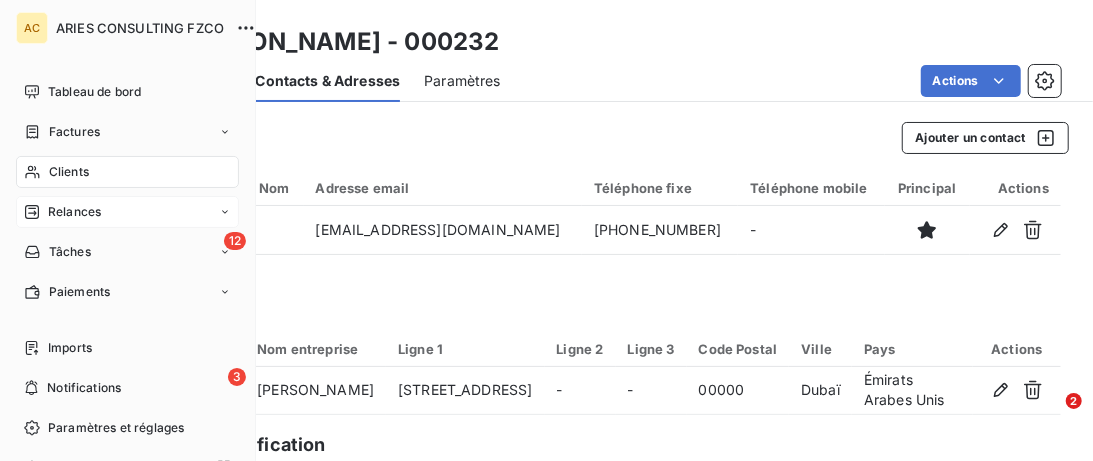 click on "Clients" at bounding box center [69, 172] 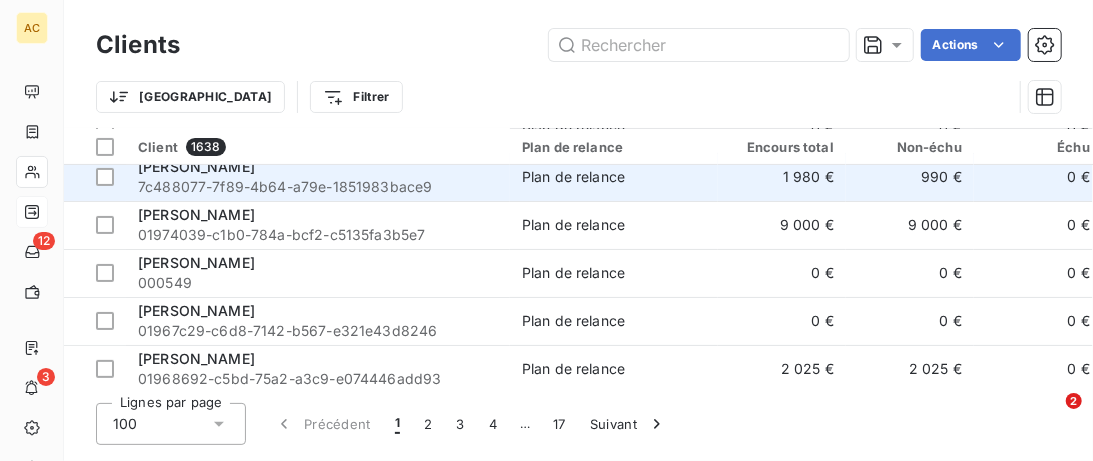 scroll, scrollTop: 205, scrollLeft: 0, axis: vertical 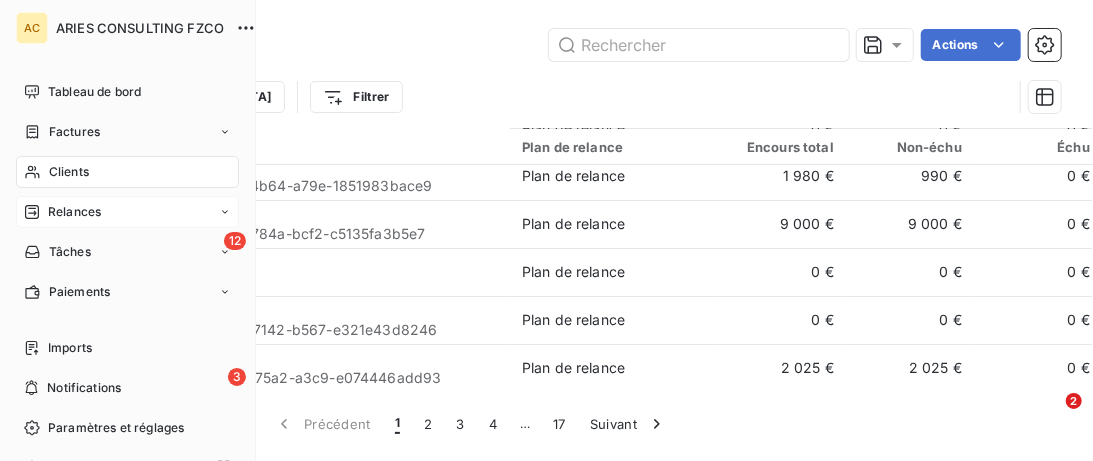 click on "Clients" at bounding box center [69, 172] 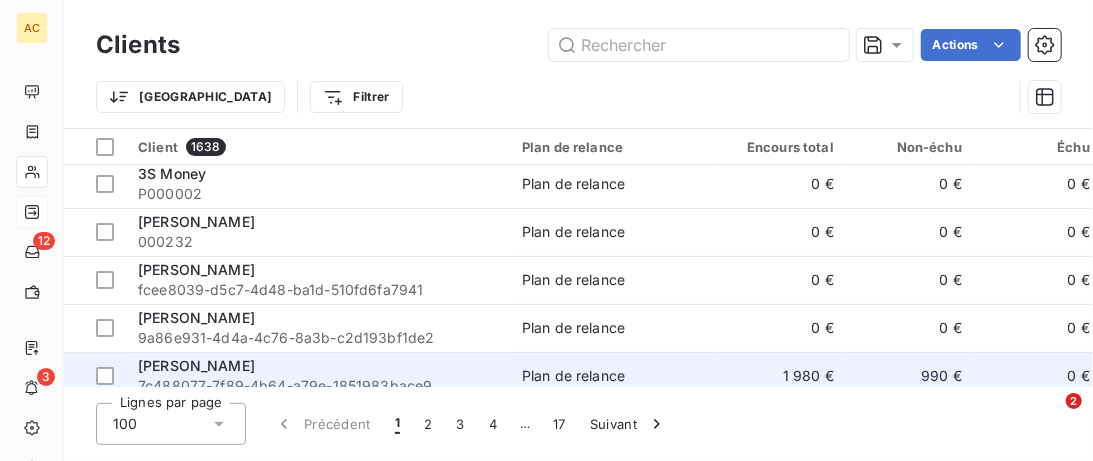 scroll, scrollTop: 0, scrollLeft: 0, axis: both 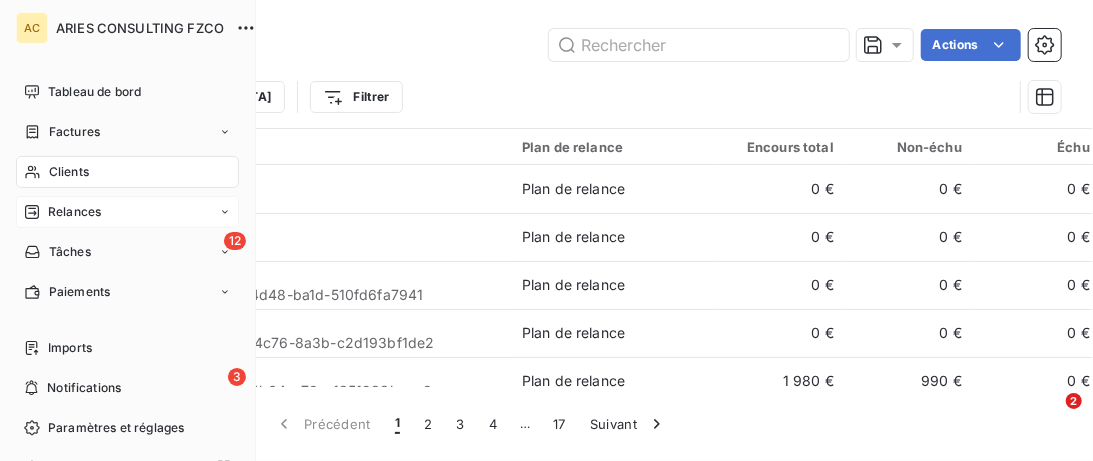 click on "Clients" at bounding box center [69, 172] 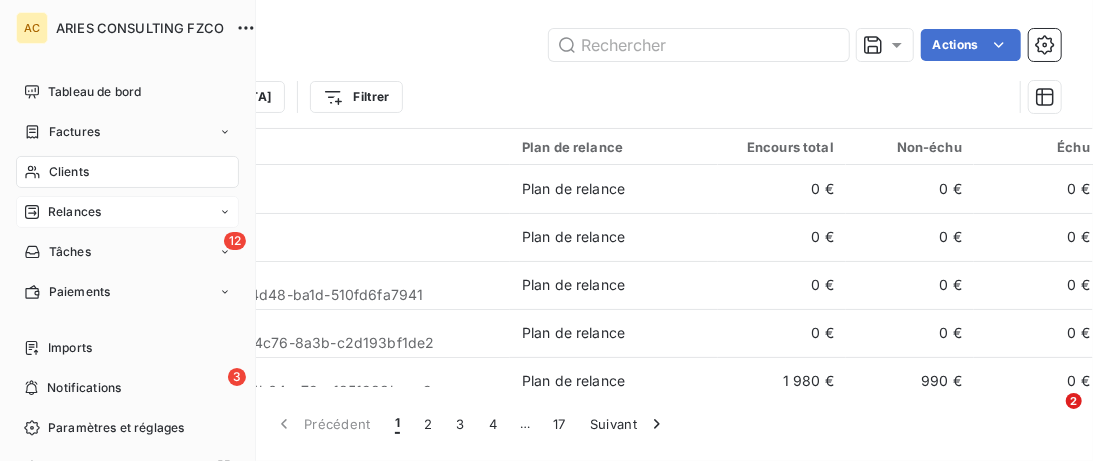 click on "Relances" at bounding box center (74, 212) 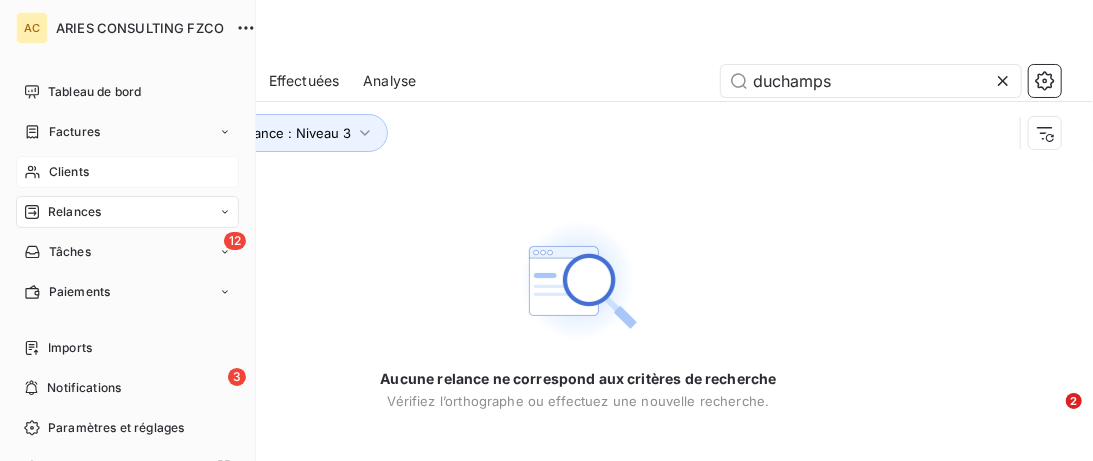 click on "Clients" at bounding box center (127, 172) 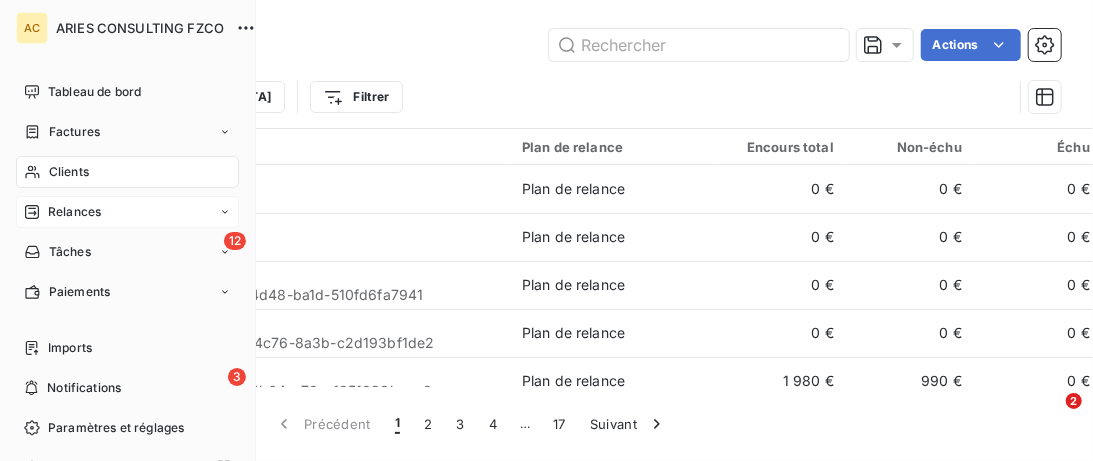 click on "Clients" at bounding box center (69, 172) 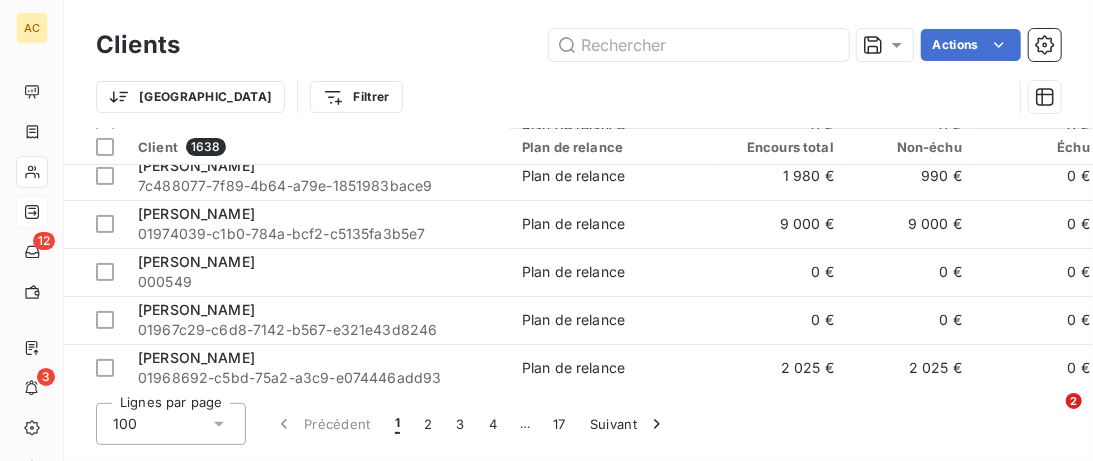 scroll, scrollTop: 0, scrollLeft: 0, axis: both 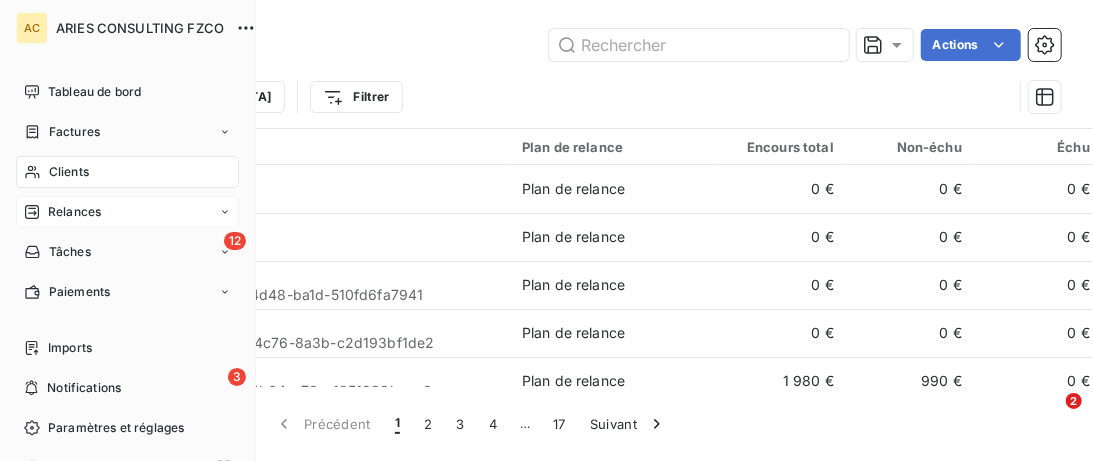 click on "Relances" at bounding box center [74, 212] 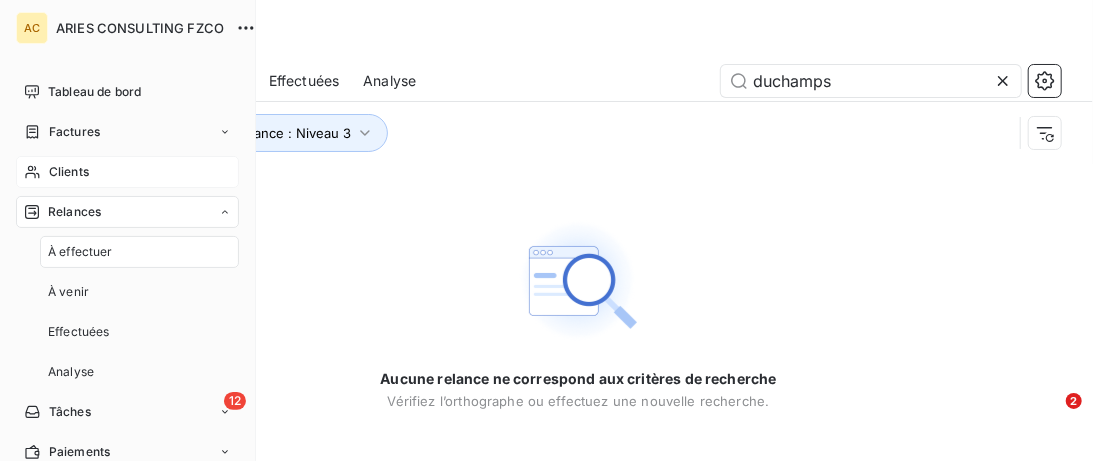 click on "Clients" at bounding box center [69, 172] 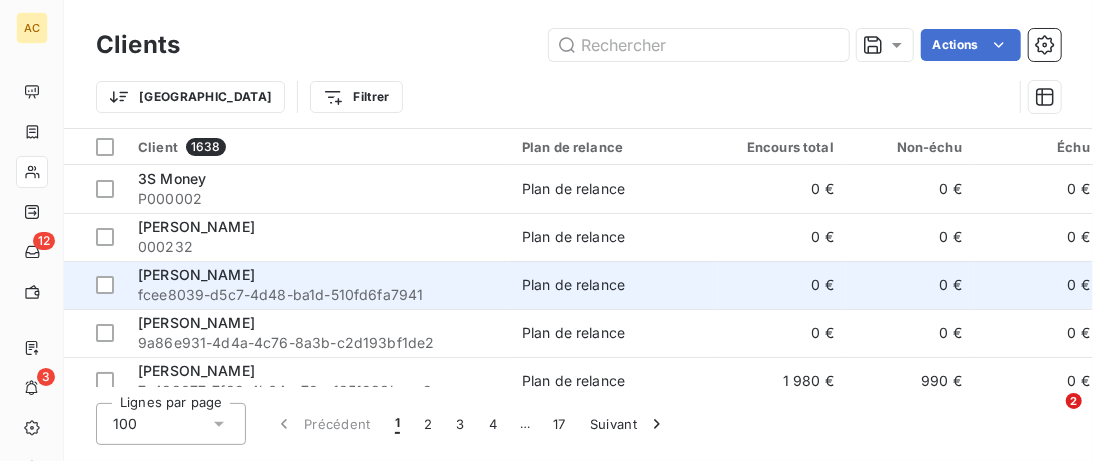 click on "Abdallah Sabbagh" at bounding box center (196, 274) 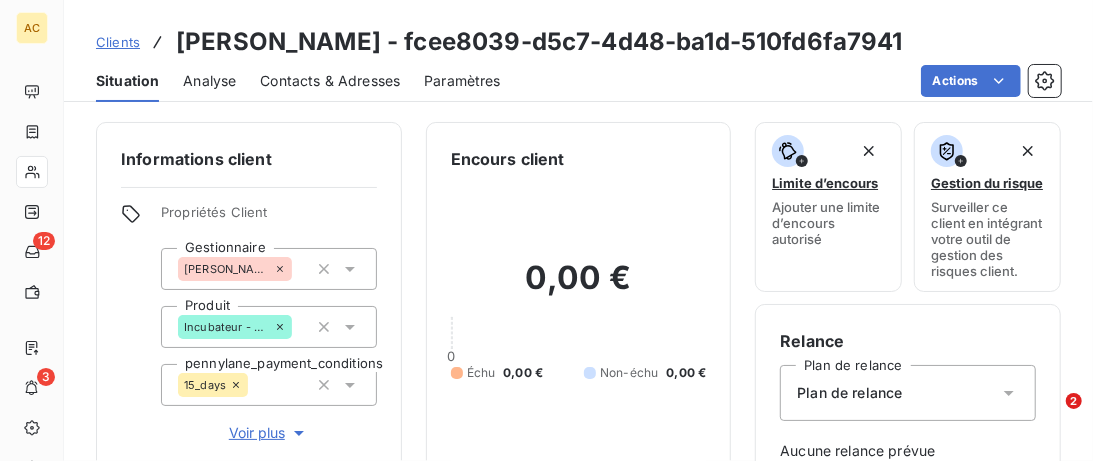 click on "Contacts & Adresses" at bounding box center (330, 81) 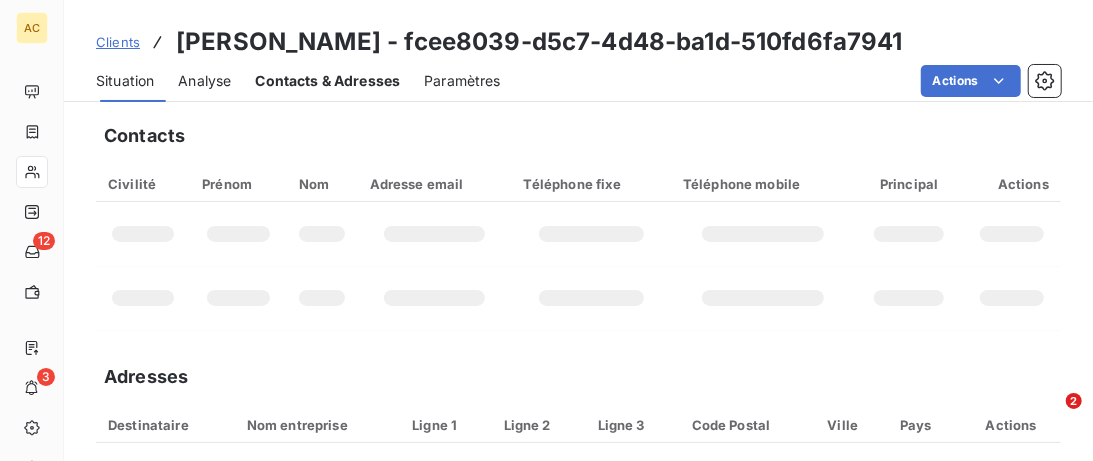 click on "Contacts & Adresses" at bounding box center (327, 81) 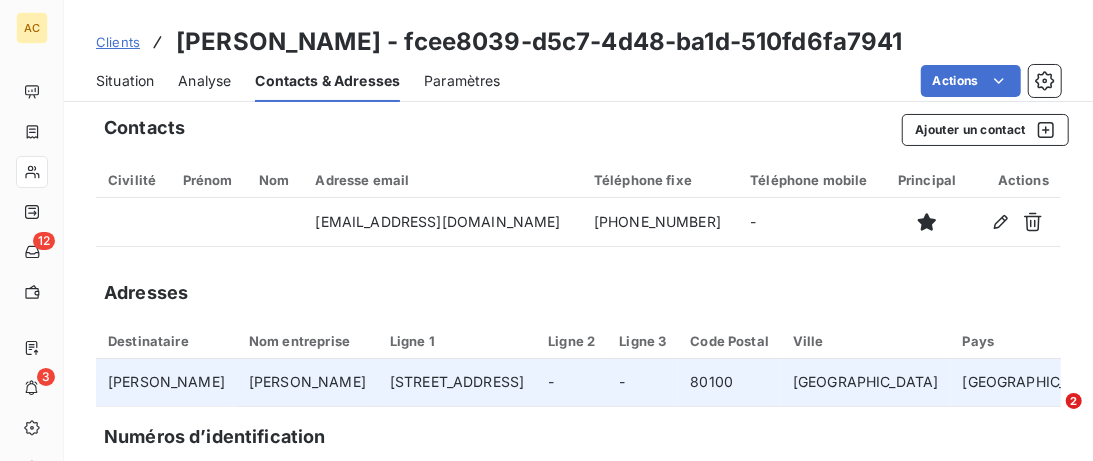 scroll, scrollTop: 0, scrollLeft: 0, axis: both 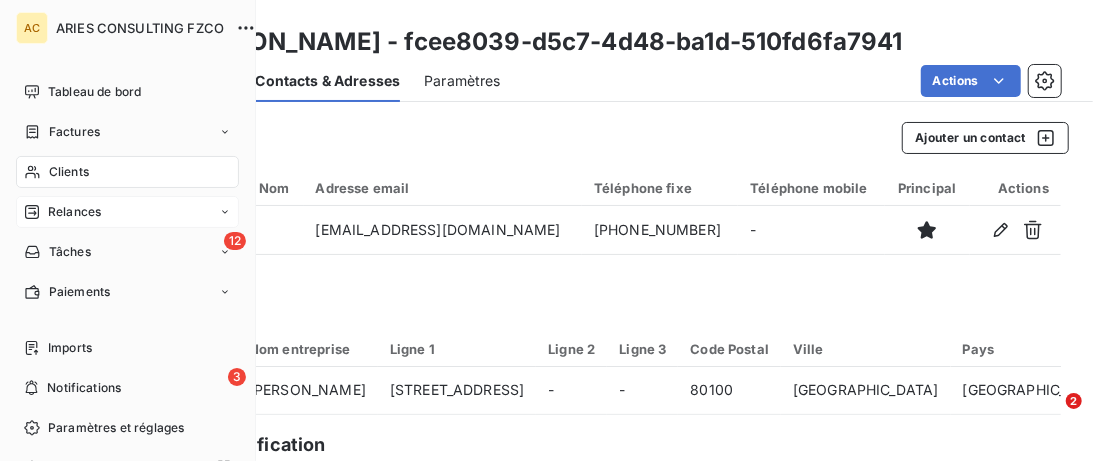 click on "Relances" at bounding box center (74, 212) 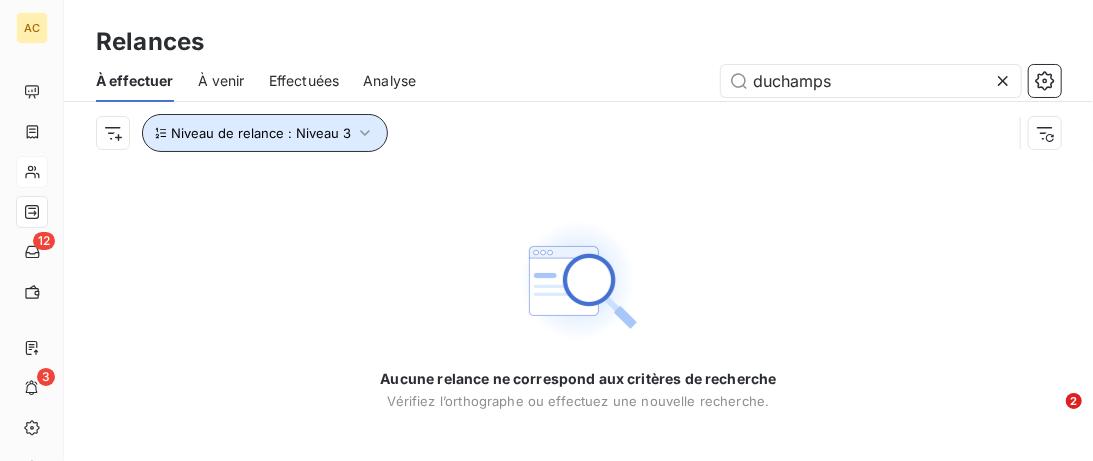 click 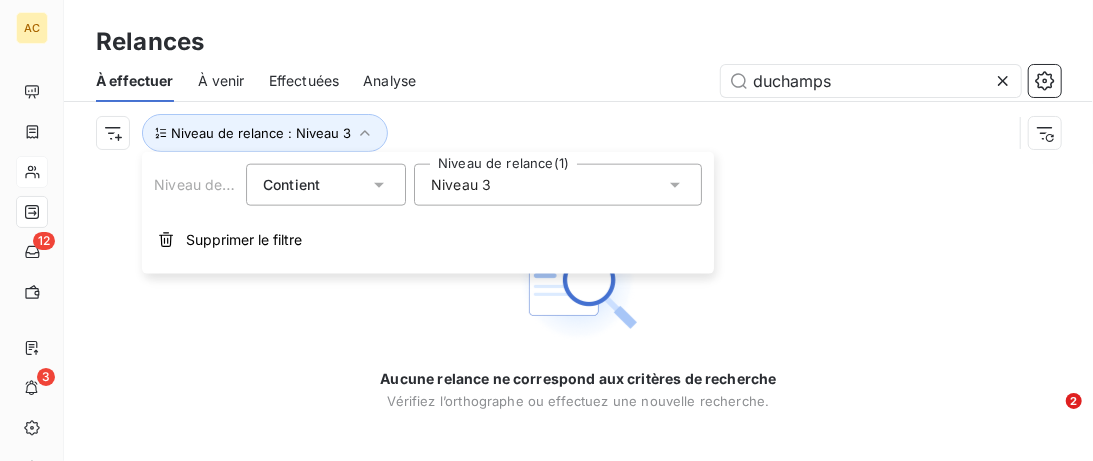click 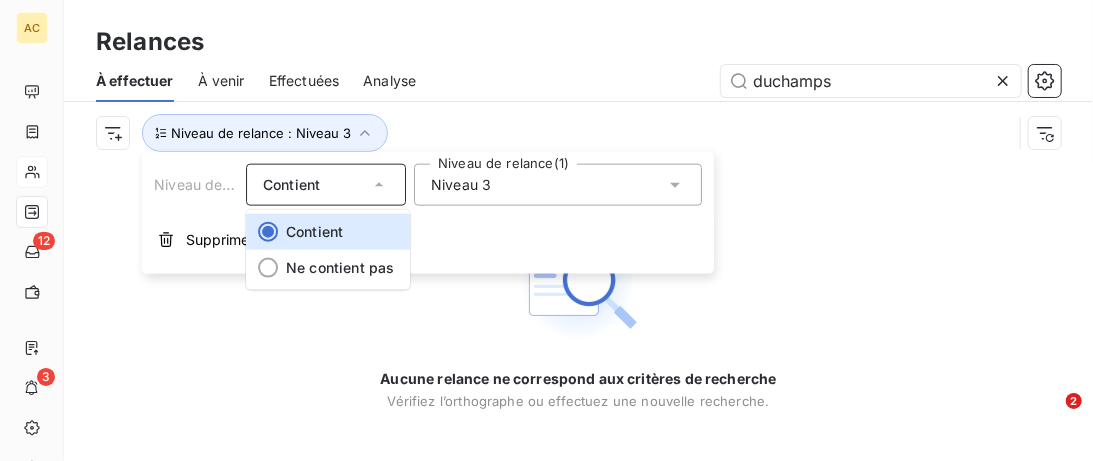 click 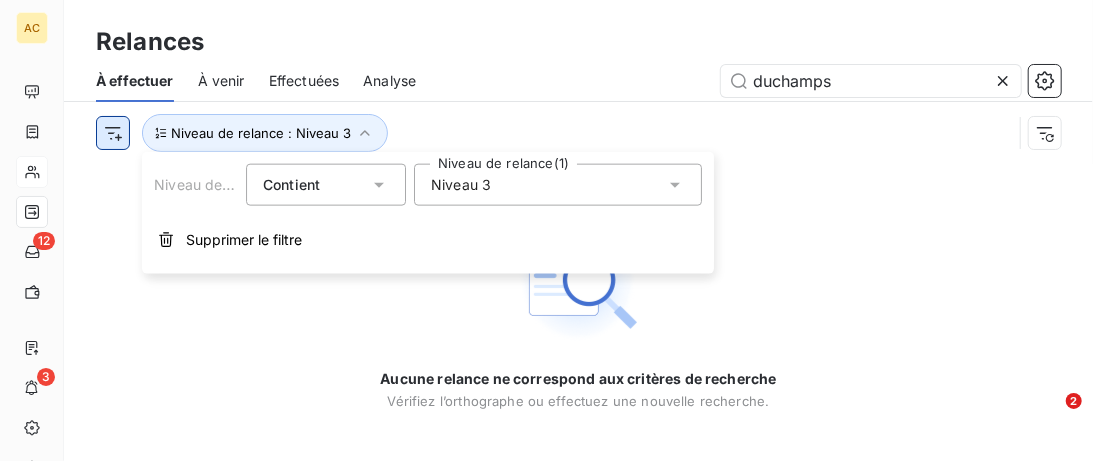 click on "AC 12 3 Relances À effectuer À venir Effectuées Analyse duchamps Niveau de relance  : Niveau 3  Aucune relance ne correspond aux critères de recherche Vérifiez l’orthographe ou effectuez une nouvelle recherche.
2 Niveau de relance Contient Niveau de relance  (1) Niveau 3 Supprimer le filtre" at bounding box center [546, 230] 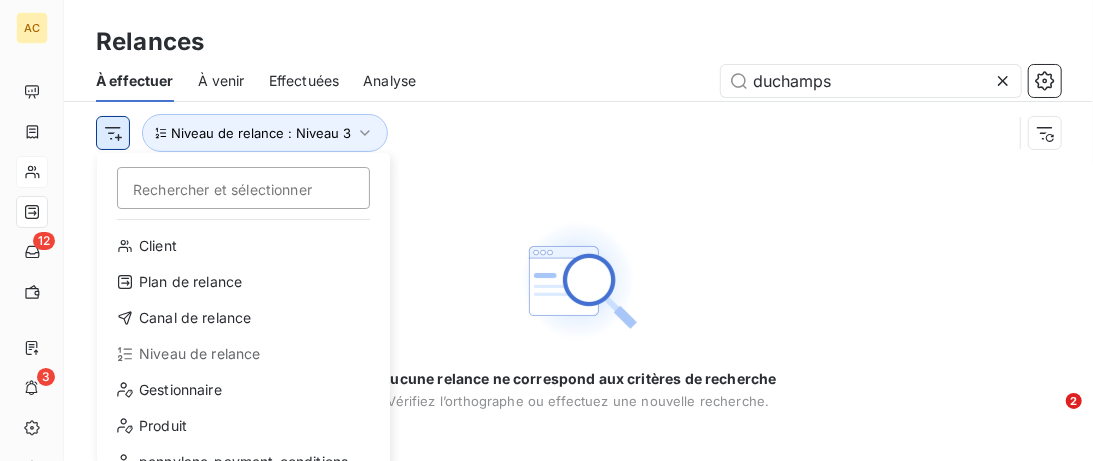 click on "AC 12 3 Relances À effectuer À venir Effectuées Analyse duchamps Rechercher et sélectionner Client Plan de relance Canal de relance Niveau de relance Gestionnaire Produit pennylane_payment_conditions Situation Admin Coach Closer Motif retard CA signé Accès Skool 2 CA facturation intégrale Types de dépenses / revenus Niveau de relance  : Niveau 3  Aucune relance ne correspond aux critères de recherche Vérifiez l’orthographe ou effectuez une nouvelle recherche.
2" at bounding box center [546, 230] 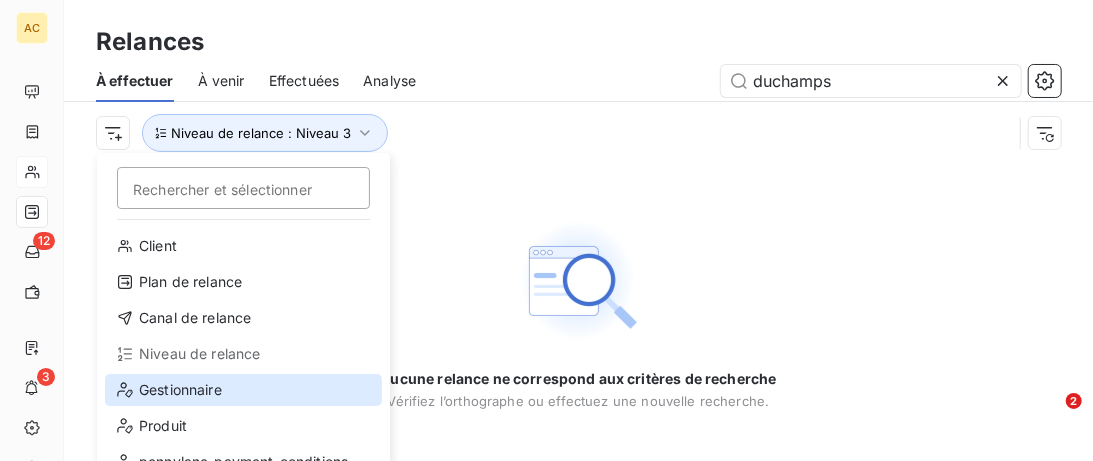 click on "Gestionnaire" at bounding box center [243, 390] 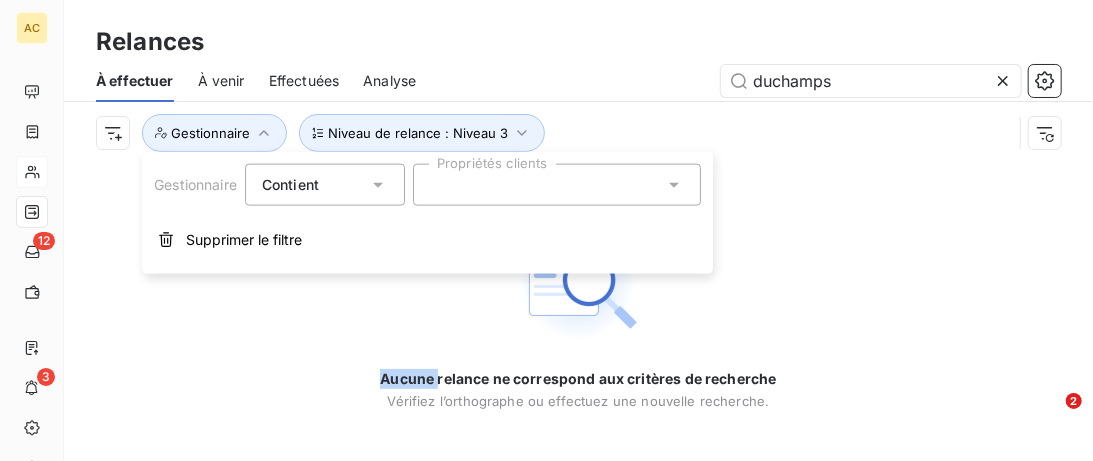click at bounding box center (557, 185) 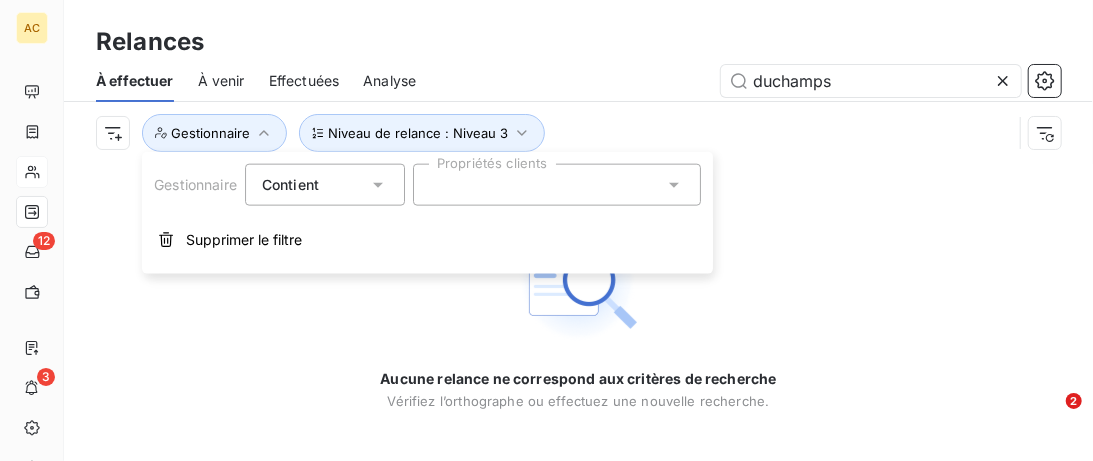 click at bounding box center (438, 185) 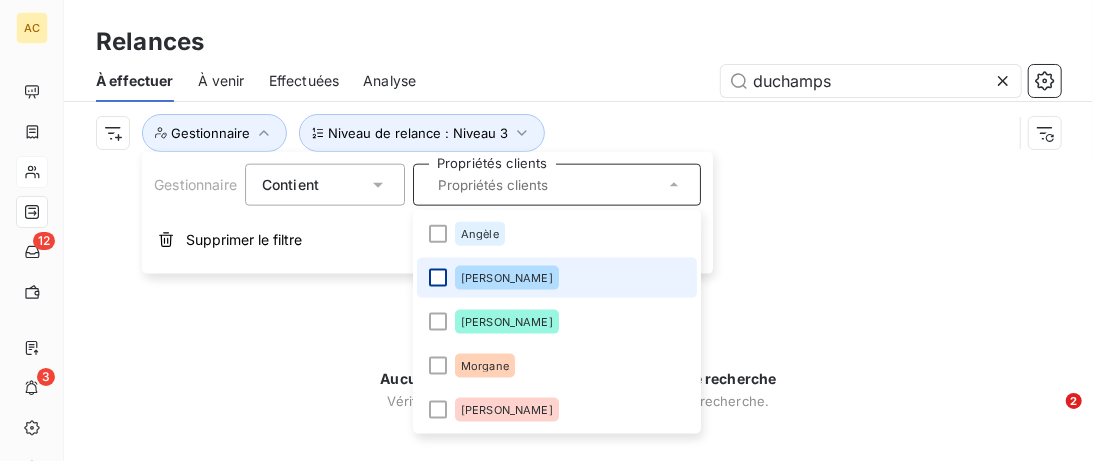 click at bounding box center (438, 278) 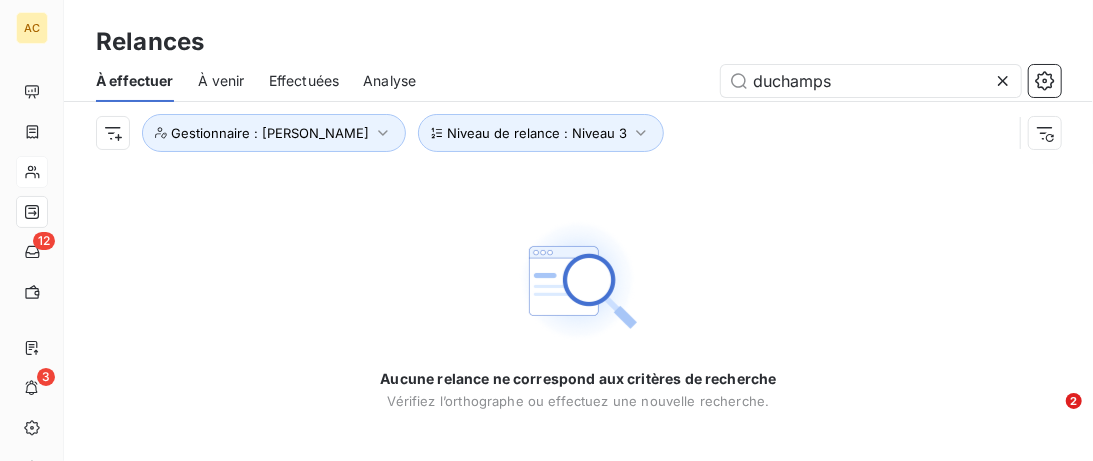 click on "Aucune relance ne correspond aux critères de recherche Vérifiez l’orthographe ou effectuez une nouvelle recherche." at bounding box center [578, 313] 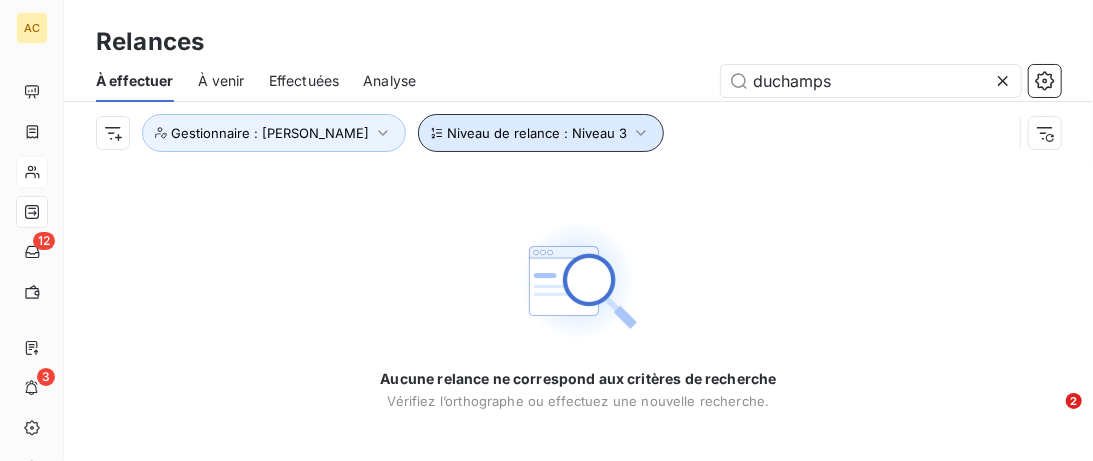 click 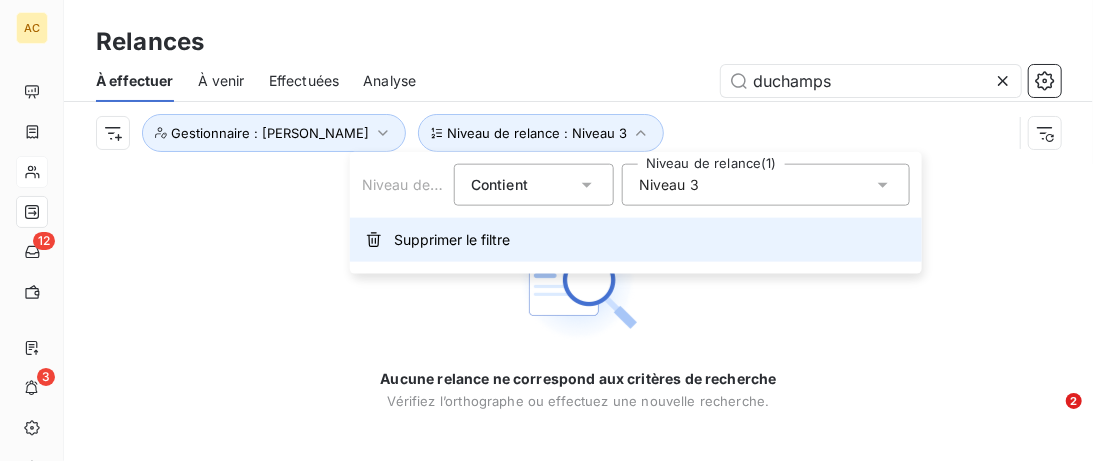 click on "Supprimer le filtre" at bounding box center (452, 240) 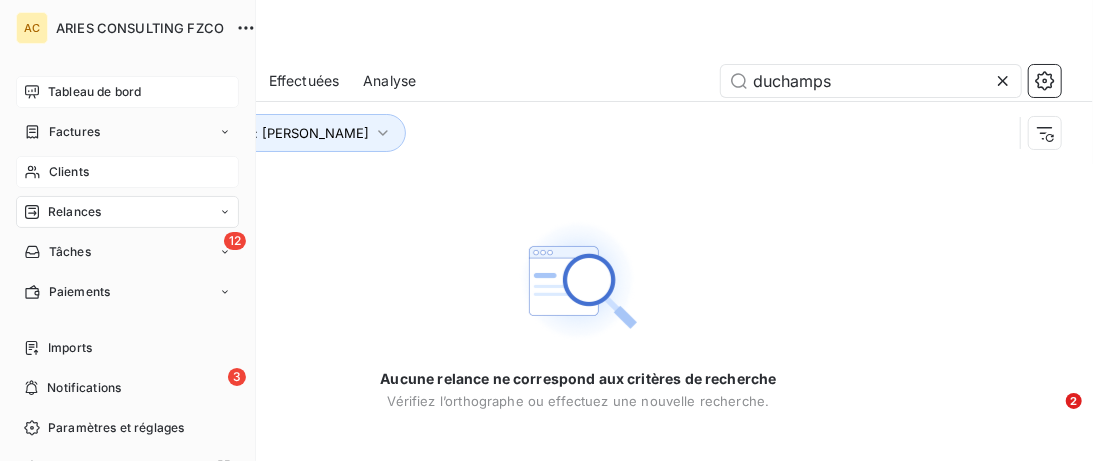 click 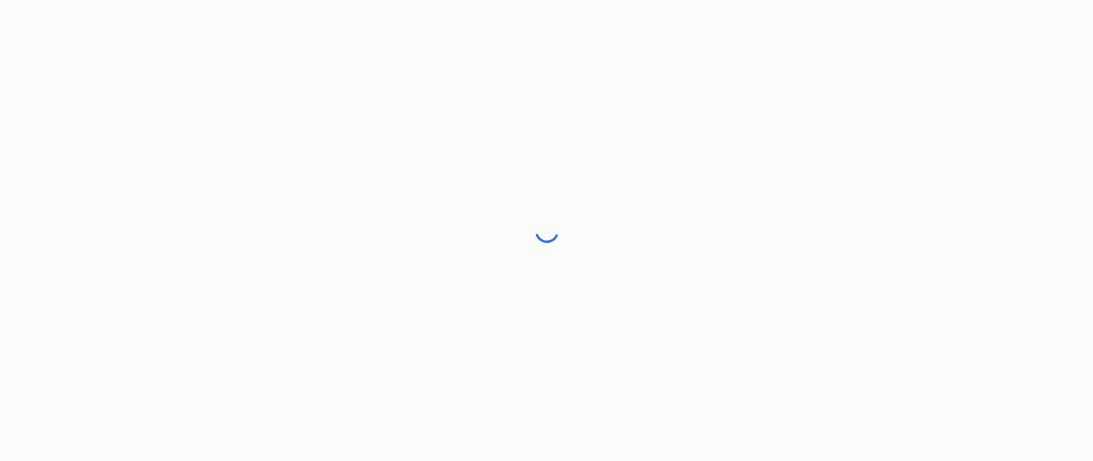 scroll, scrollTop: 0, scrollLeft: 0, axis: both 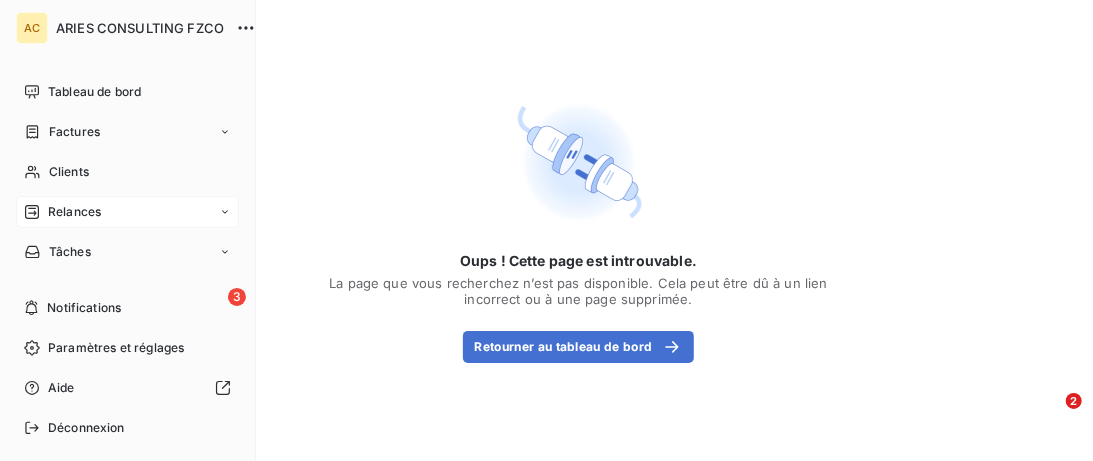 click on "Relances" at bounding box center (74, 212) 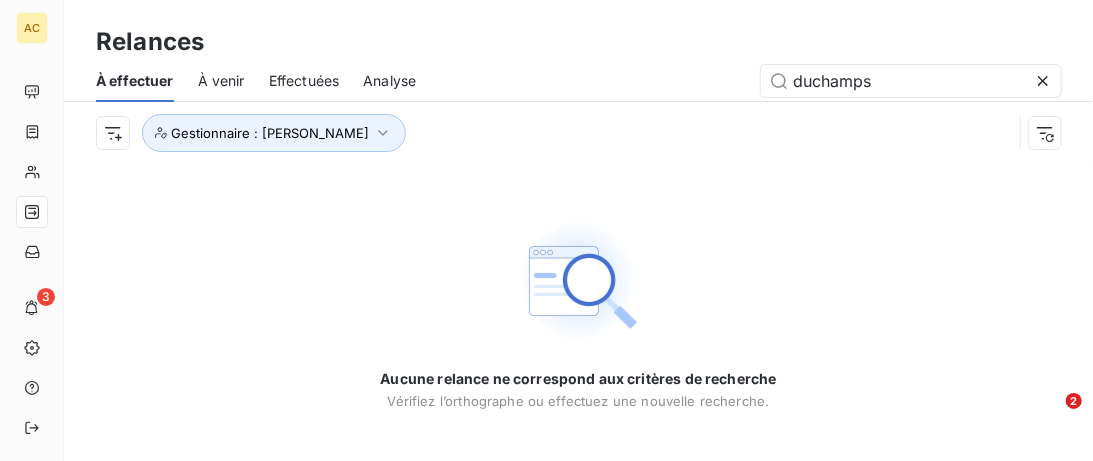 click on "Analyse" at bounding box center (389, 81) 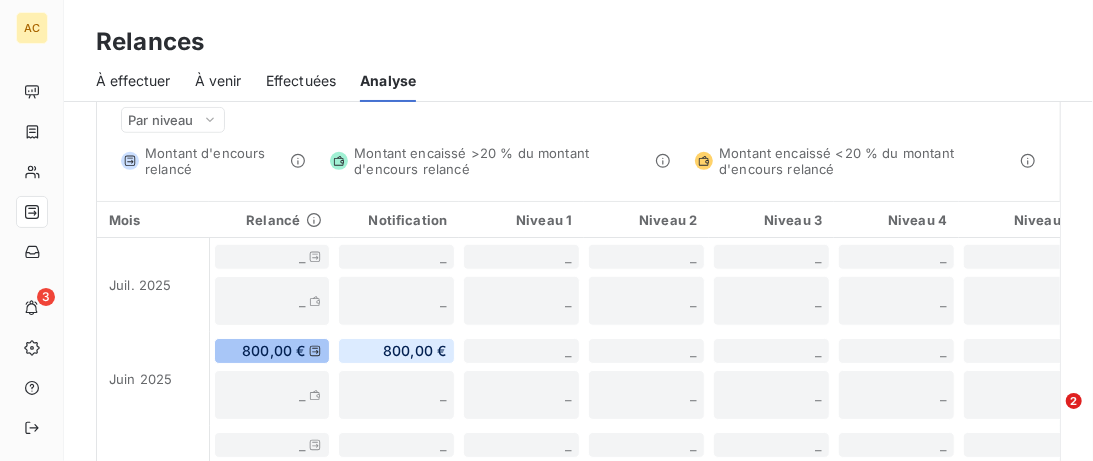 scroll, scrollTop: 136, scrollLeft: 0, axis: vertical 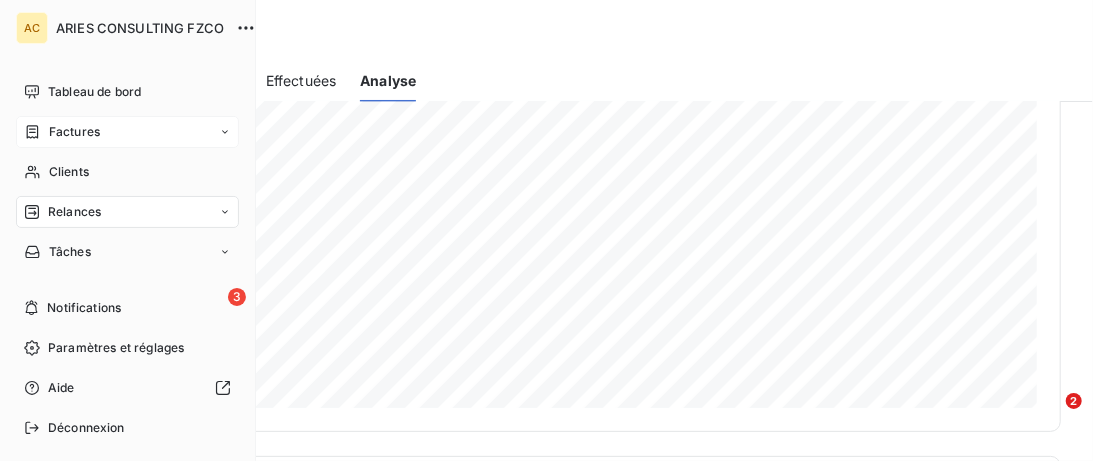 click on "Factures" at bounding box center (74, 132) 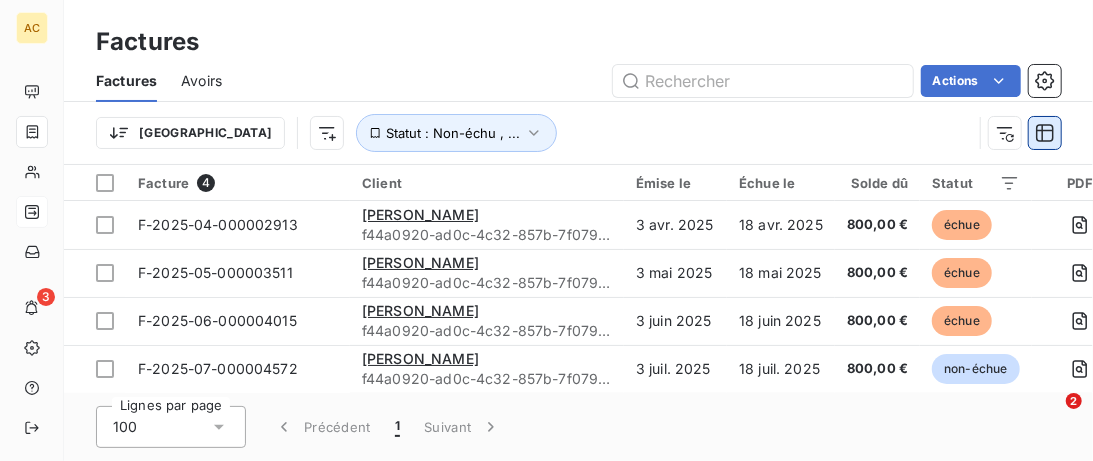 click 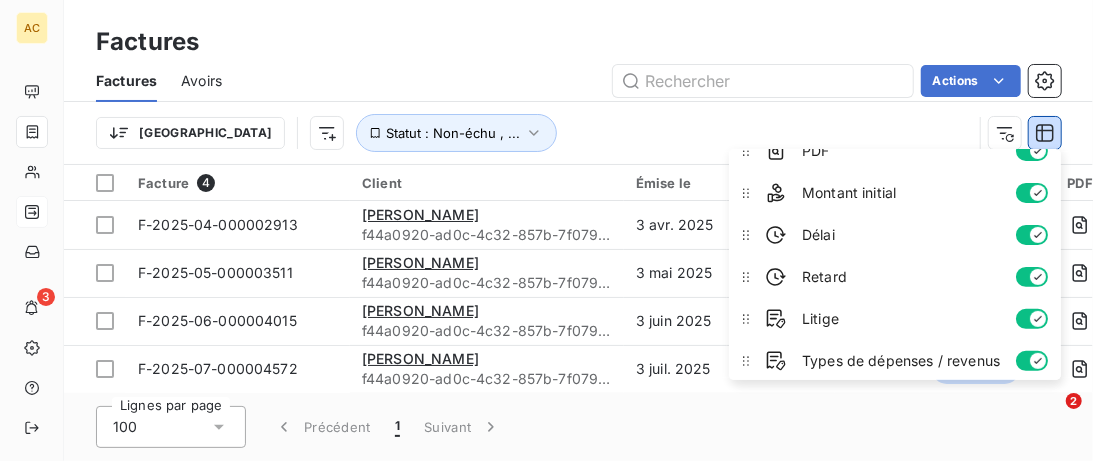 scroll, scrollTop: 0, scrollLeft: 0, axis: both 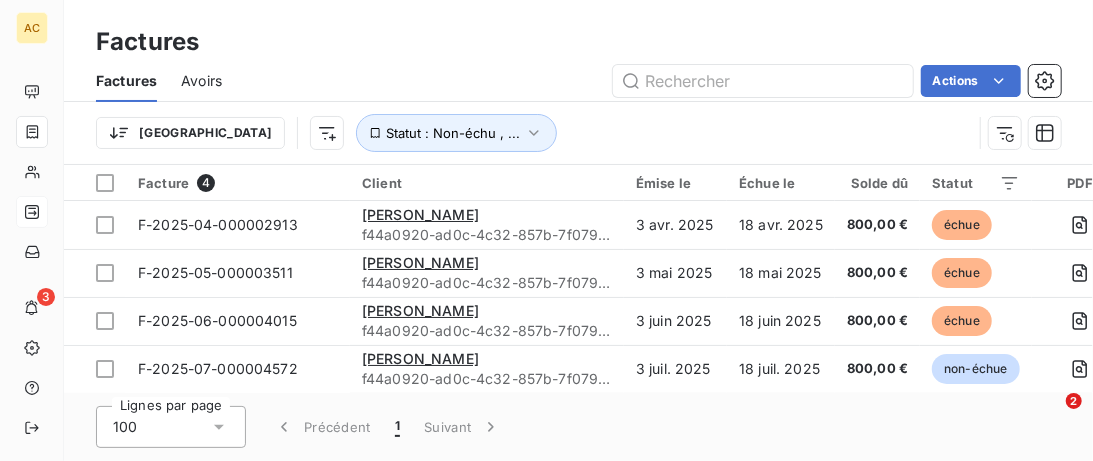 click on "Trier Statut  : Non-échu , ..." at bounding box center (534, 133) 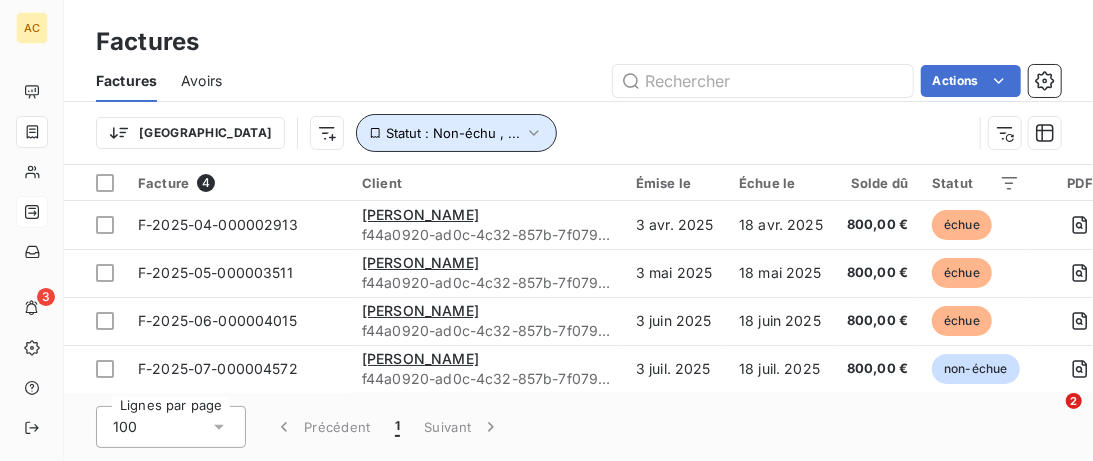 click 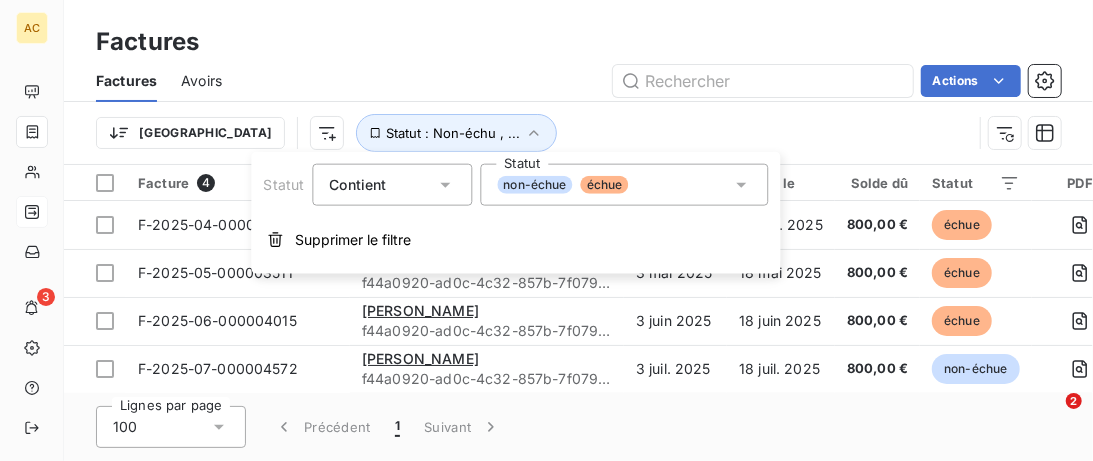 click on "Trier Statut  : Non-échu , ..." at bounding box center (534, 133) 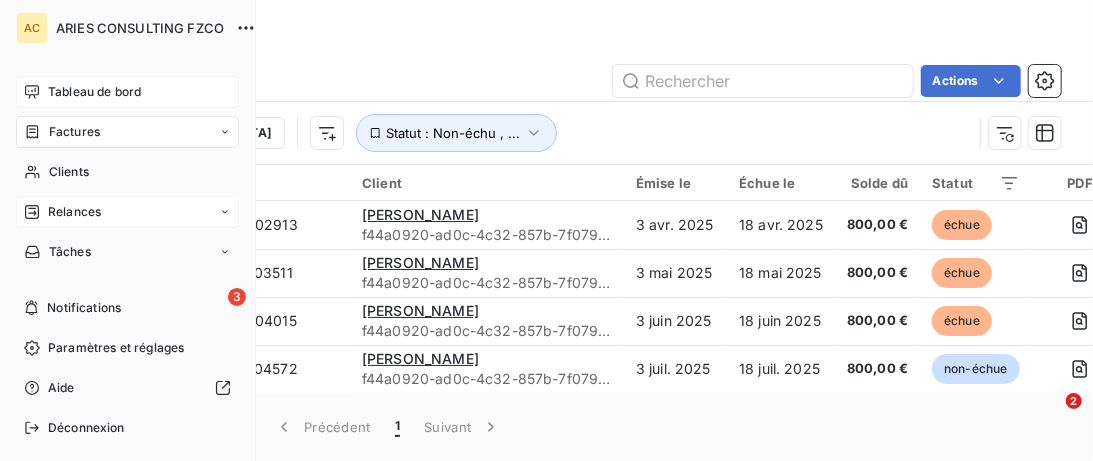 click 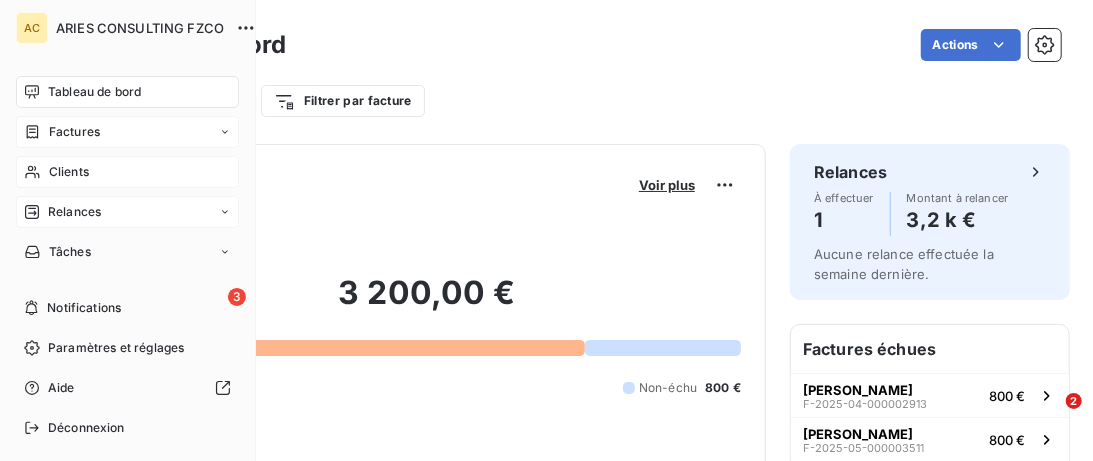 click 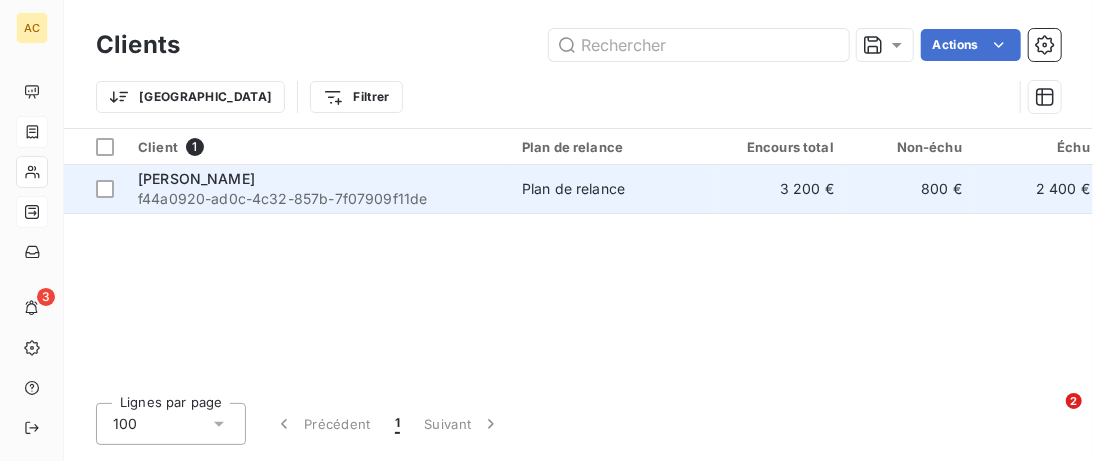 click on "[PERSON_NAME]" at bounding box center [318, 179] 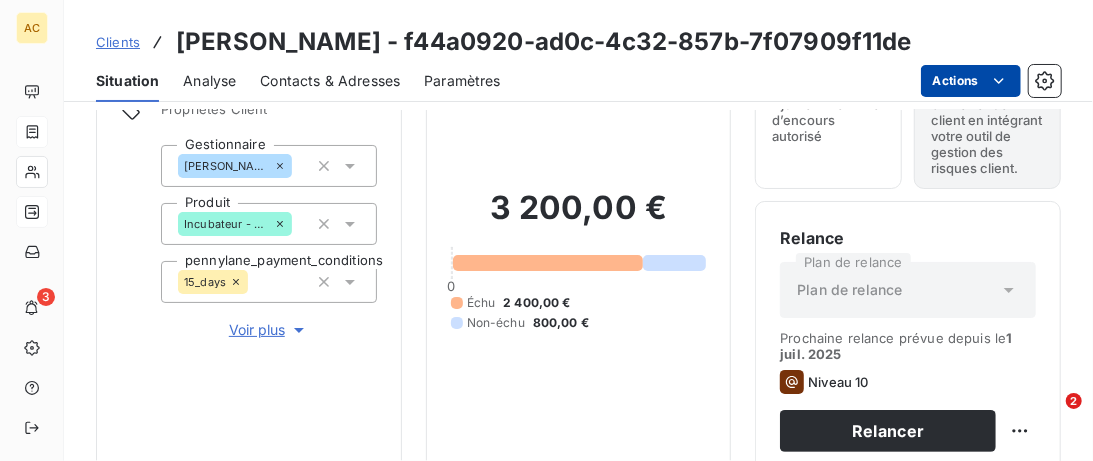 scroll, scrollTop: 103, scrollLeft: 0, axis: vertical 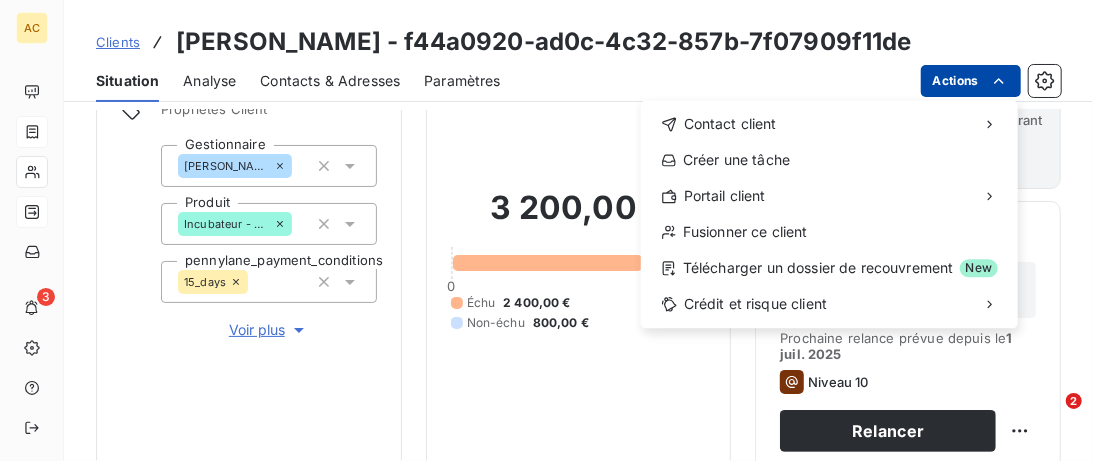 click on "AC 3 Clients [PERSON_NAME] - f44a0920-ad0c-4c32-857b-7f07909f11de Situation Analyse Contacts & Adresses Paramètres Actions Contact client Créer une tâche Portail client Fusionner ce client Télécharger un dossier de recouvrement New Crédit et risque client Informations client Propriétés Client Gestionnaire [PERSON_NAME] Produit Incubateur - Solo   pennylane_payment_conditions 15_days Voir plus Encours client   3 200,00 € 0 Échu 2 400,00 € Non-échu 800,00 €     Limite d’encours Ajouter une limite d’encours autorisé Gestion du risque Surveiller ce client en intégrant votre outil de gestion des risques client. Relance Plan de relance Plan de relance Prochaine relance prévue depuis le  [DATE] Niveau 10 Relancer En cours Tout Graphe Pièces comptables 4 Émise le Échue le Solde dû Statut Délai   Retard   F-2025-04-000002913 [DATE] [DATE] 800,00 € échue 98 j +83 j F-2025-05-000003511 [DATE] [DATE] 800,00 € échue 68 j +53 j F-2025-06-000004015" at bounding box center [546, 230] 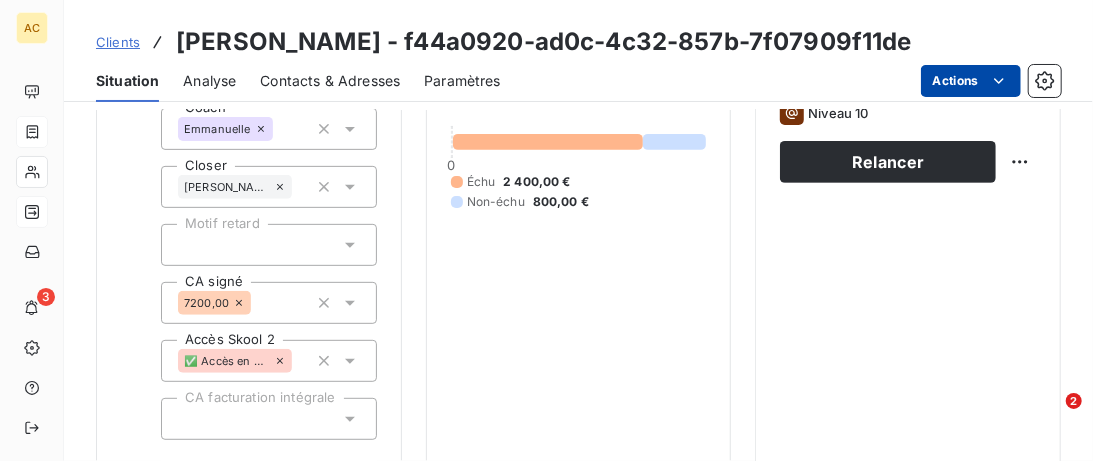 scroll, scrollTop: 410, scrollLeft: 0, axis: vertical 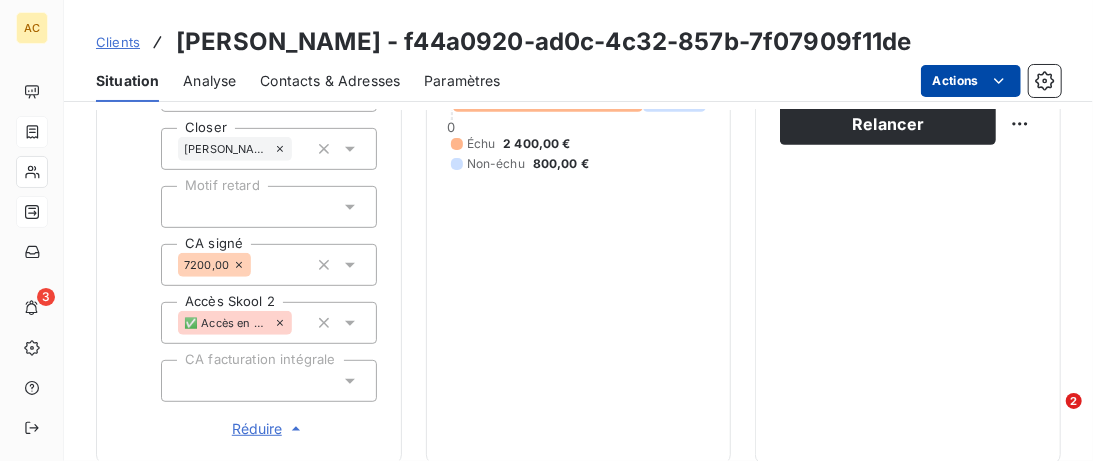 click 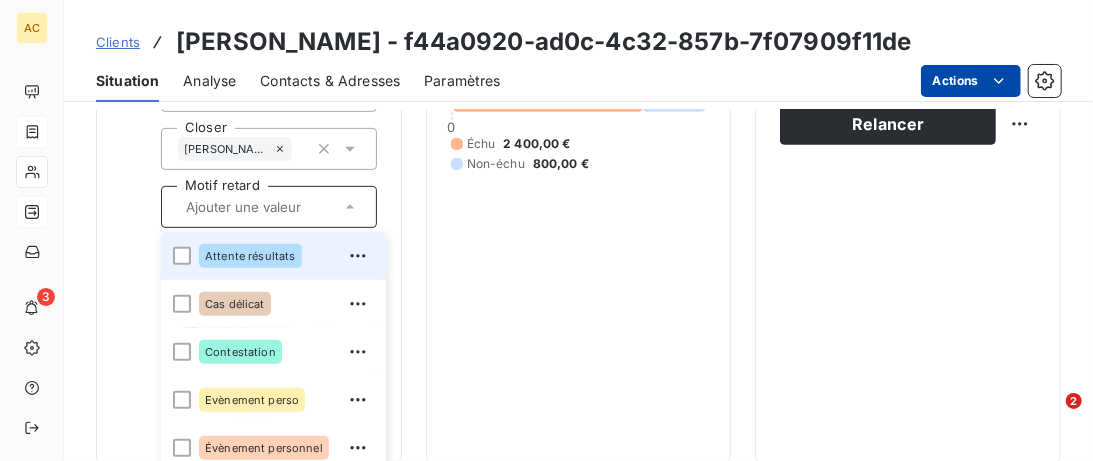 click 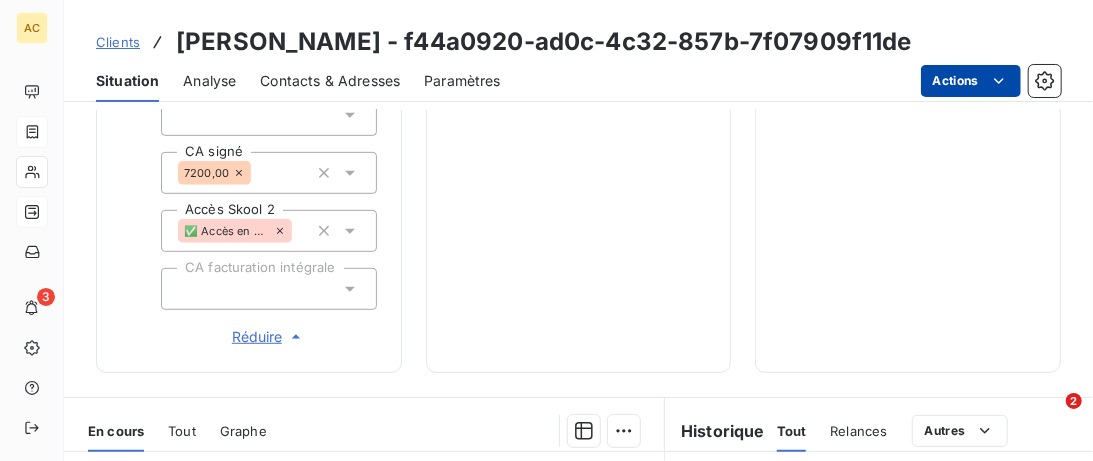 scroll, scrollTop: 513, scrollLeft: 0, axis: vertical 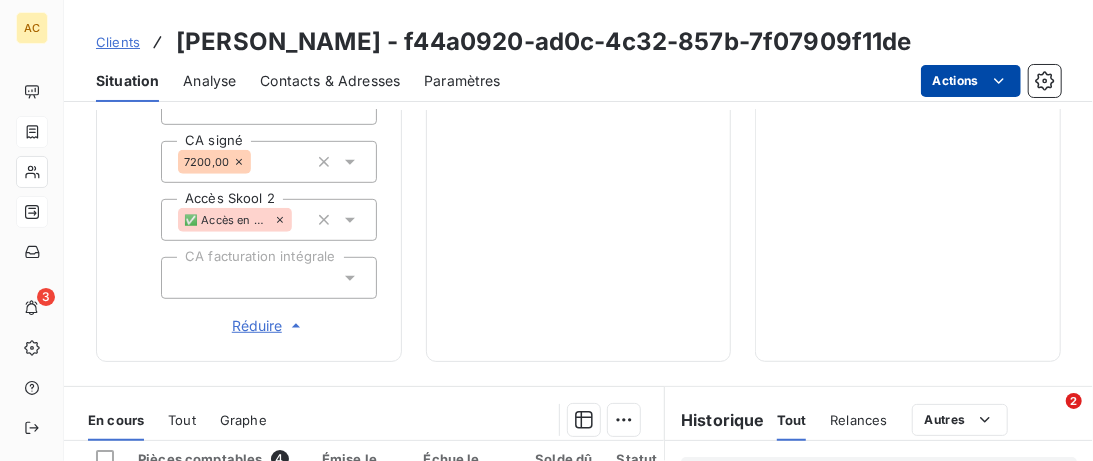 click 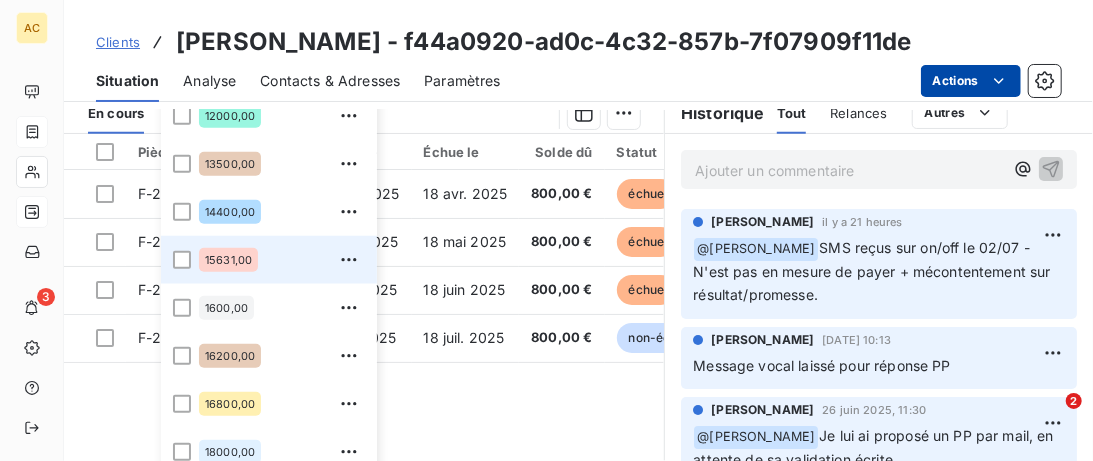 scroll, scrollTop: 513, scrollLeft: 0, axis: vertical 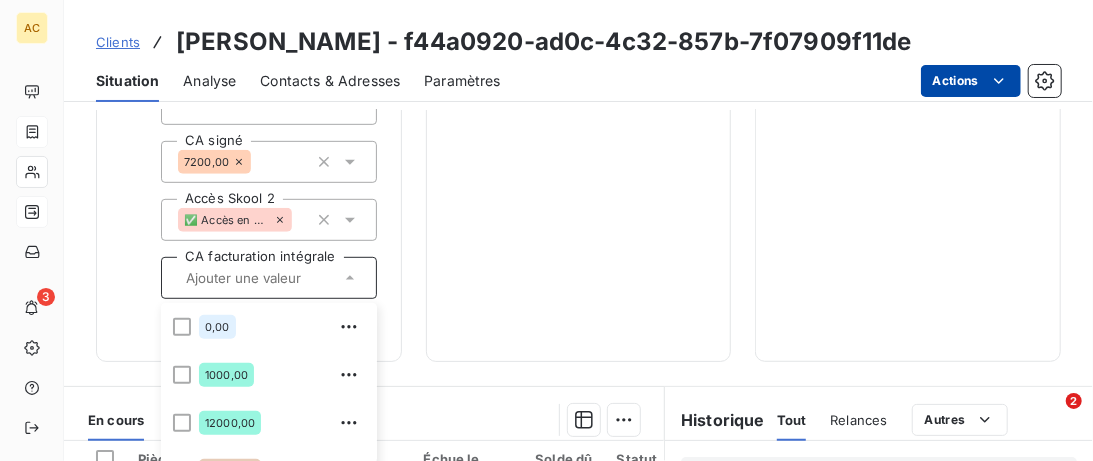 click on "3 200,00 € 0 Échu 2 400,00 € Non-échu 800,00 €" at bounding box center [579, -3] 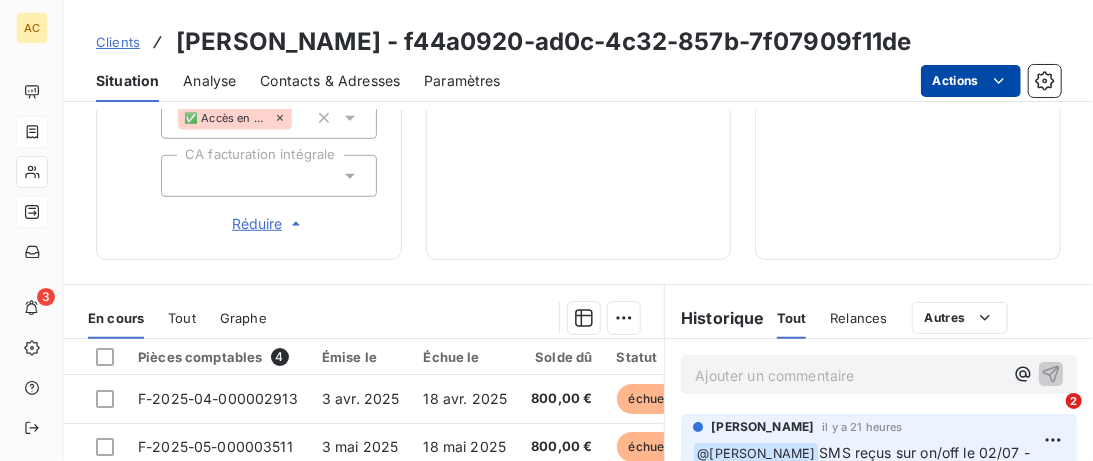 scroll, scrollTop: 410, scrollLeft: 0, axis: vertical 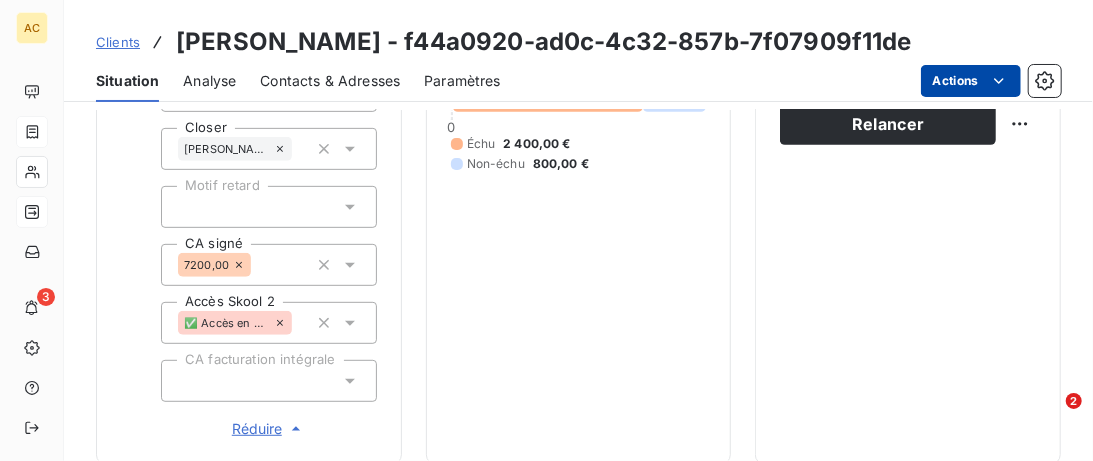 click on "3 200,00 € 0 Échu 2 400,00 € Non-échu 800,00 €" at bounding box center [579, 100] 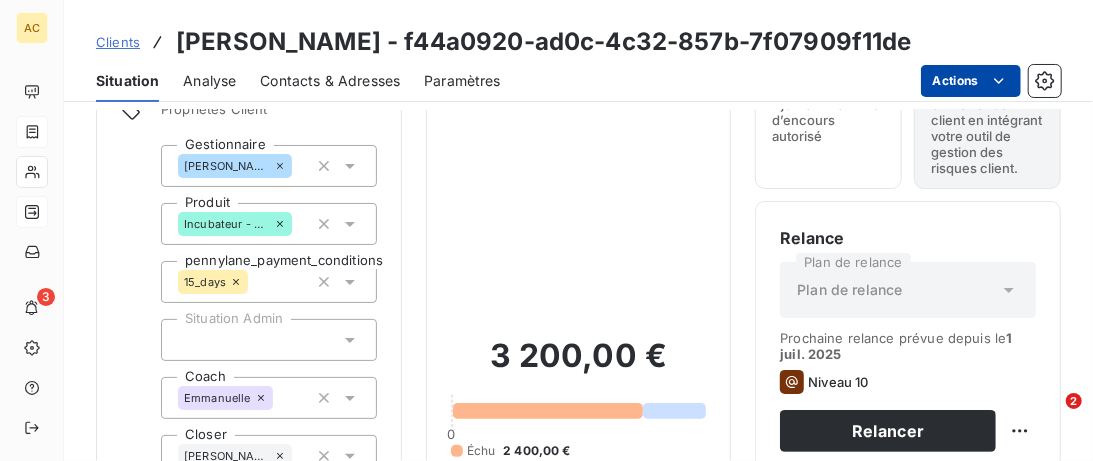 scroll, scrollTop: 0, scrollLeft: 0, axis: both 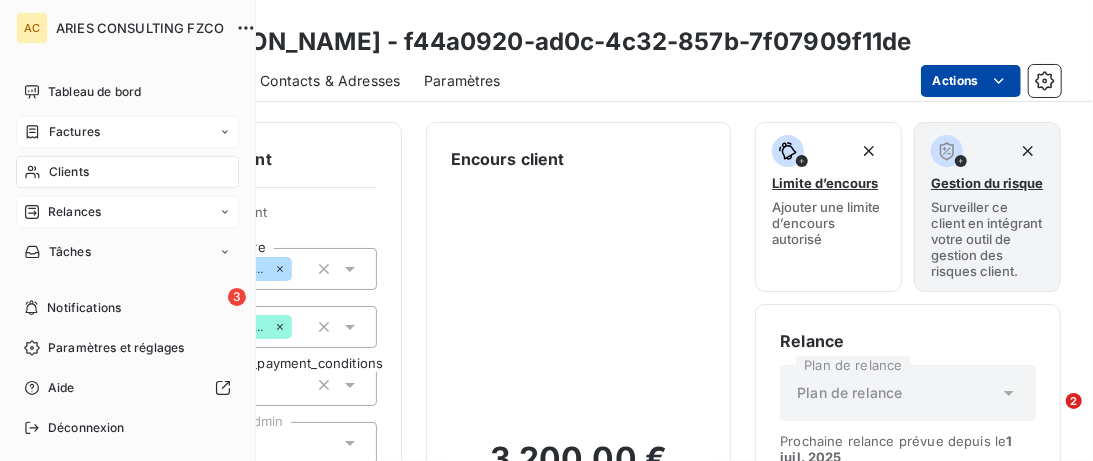 click on "AC" at bounding box center (32, 28) 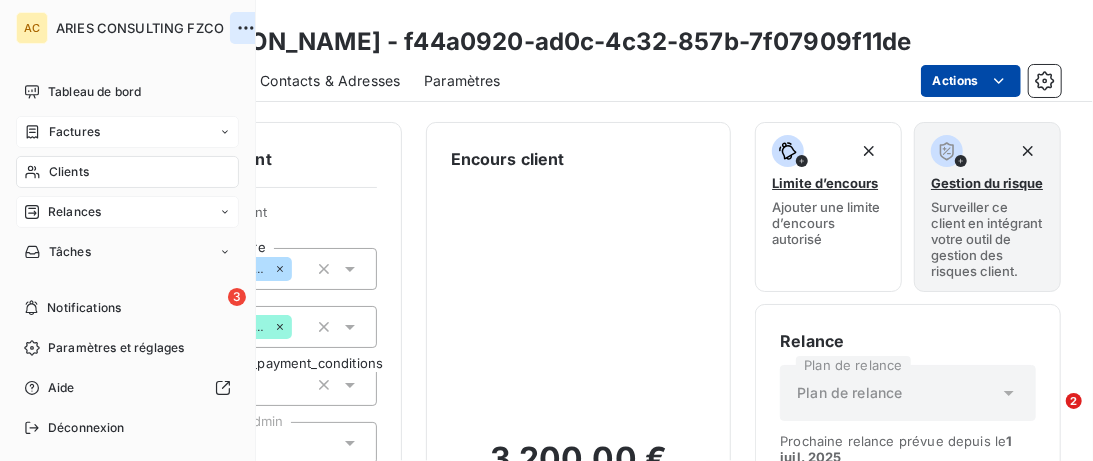 click 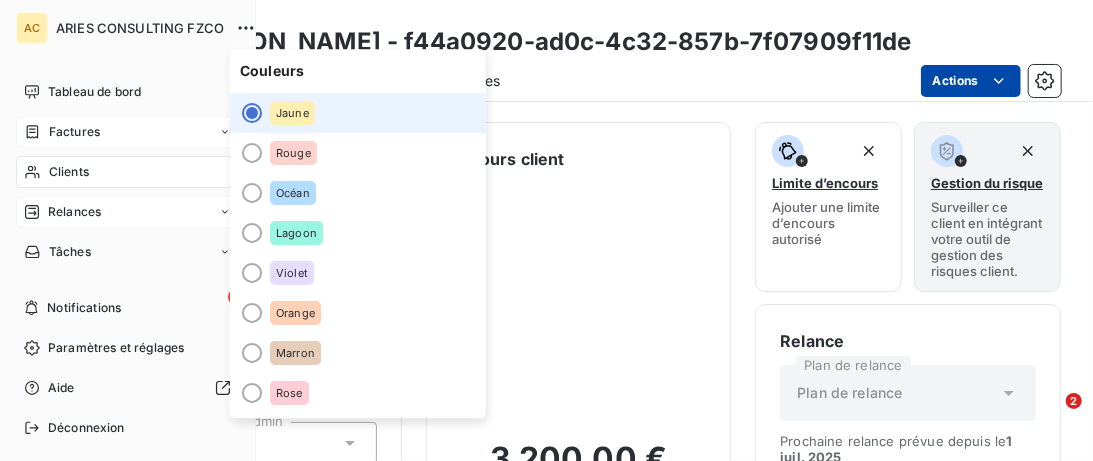 click on "ARIES CONSULTING FZCO" at bounding box center (140, 28) 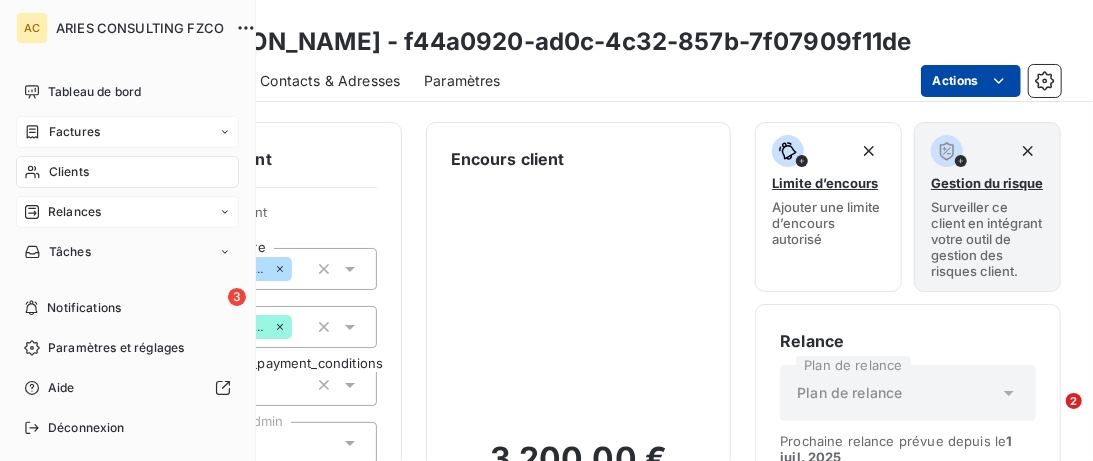 click on "Clients" at bounding box center (69, 172) 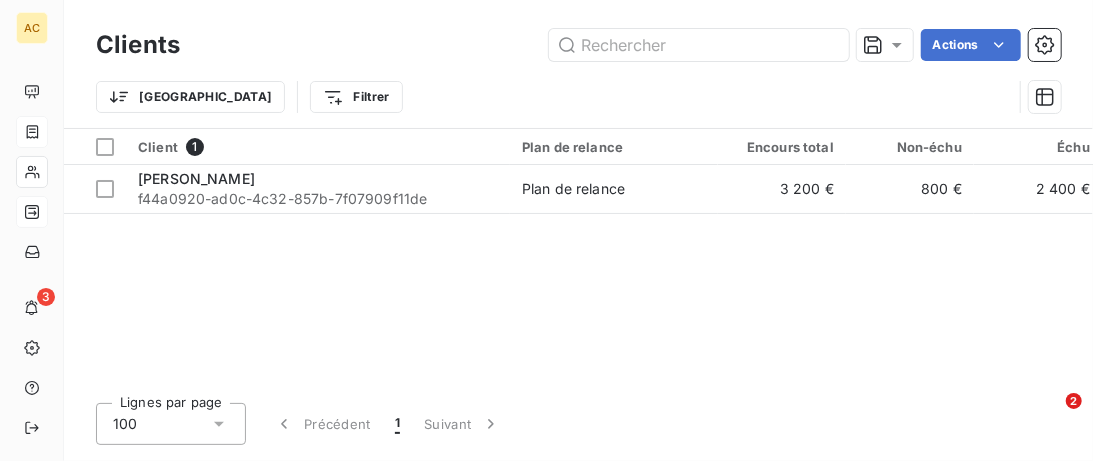 click on "Client 1 Plan de relance Encours total Non-échu Échu Limite d’encours Délai moyen de paiement Gestionnaire Produit pennylane_payment_conditions Situation Admin Coach Closer Motif retard CA signé Accès Skool 2 CA facturation intégrale Gestionnaires [PERSON_NAME] f44a0920-ad0c-4c32-857b-7f07909f11de Plan de relance 3 200 € 800 € 2 400 € - [PERSON_NAME] Incubateur - Solo   15_days - [PERSON_NAME] - 7200,00 ✅ Accès en cours - [PERSON_NAME]" at bounding box center [578, 258] 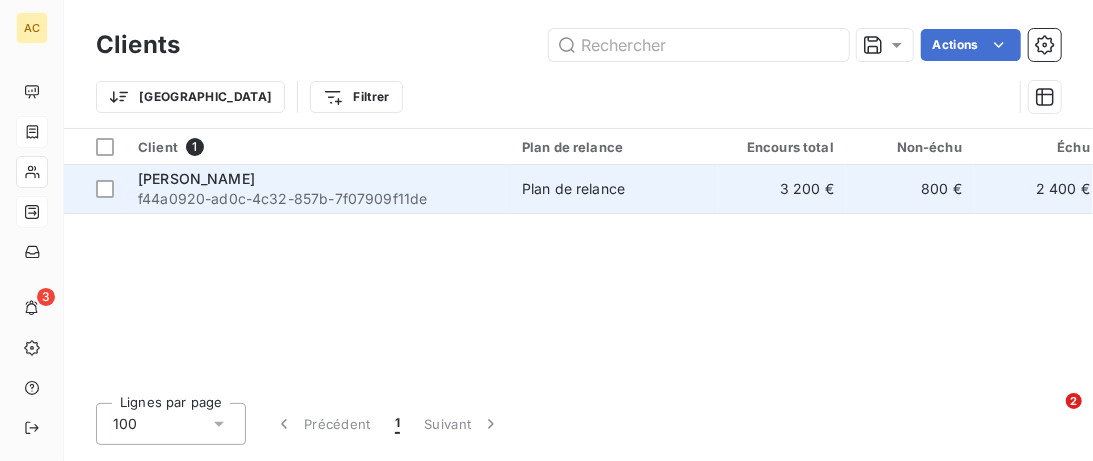 click on "[PERSON_NAME]" at bounding box center (318, 179) 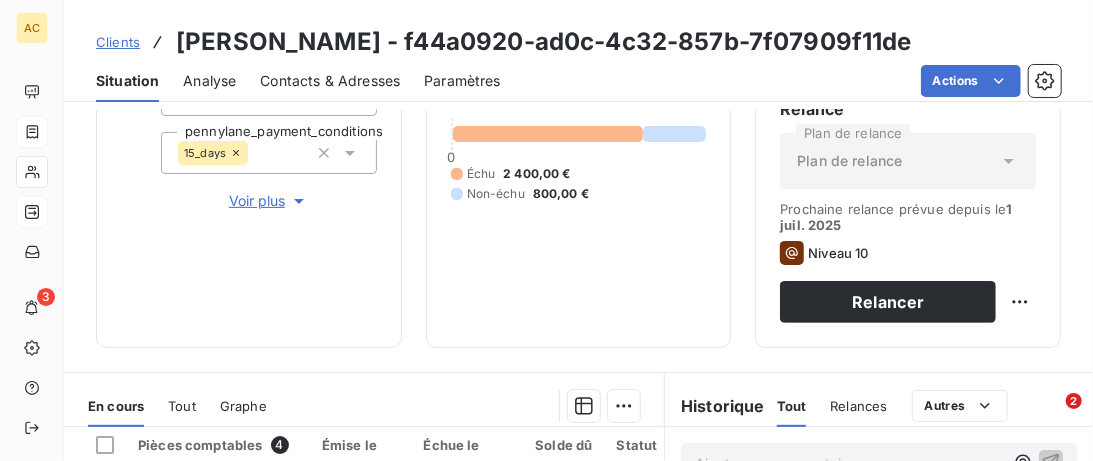 scroll, scrollTop: 539, scrollLeft: 0, axis: vertical 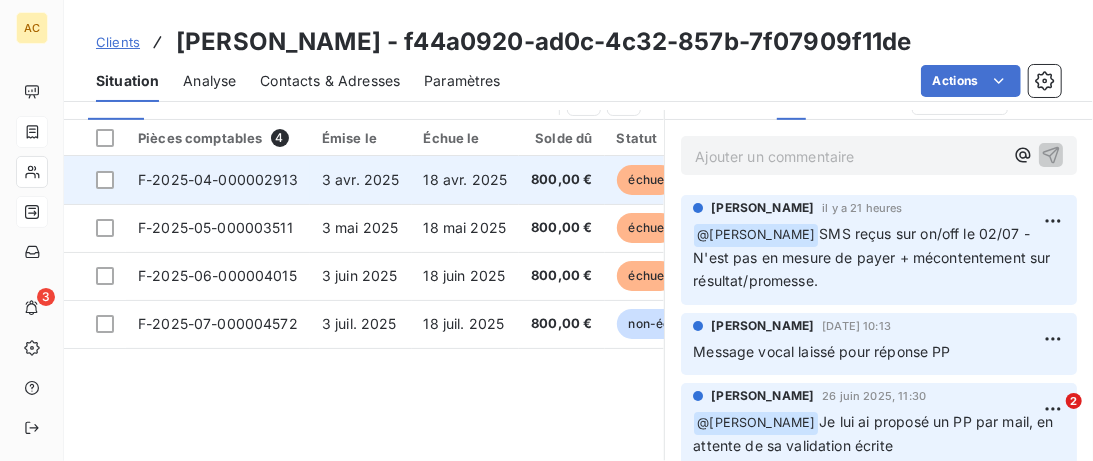 click on "18 avr. 2025" at bounding box center [466, 179] 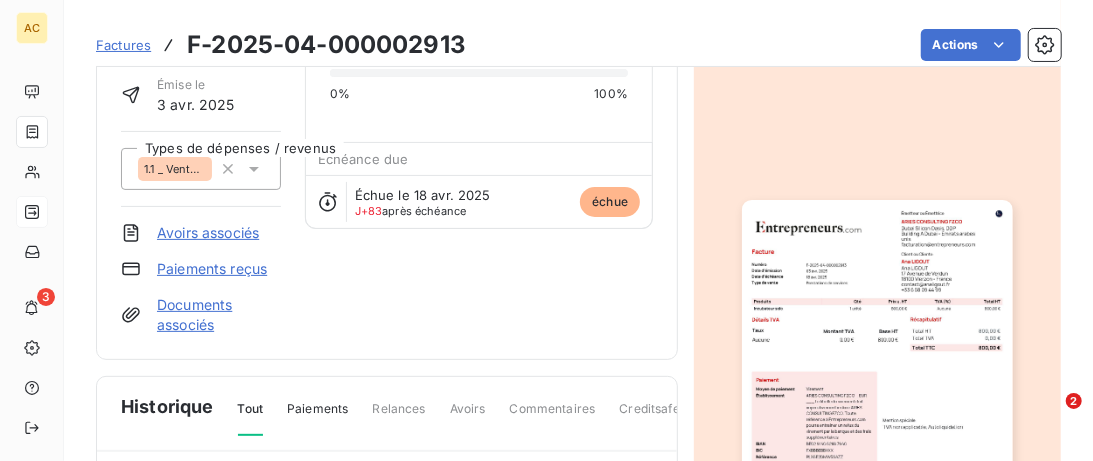 scroll, scrollTop: 0, scrollLeft: 0, axis: both 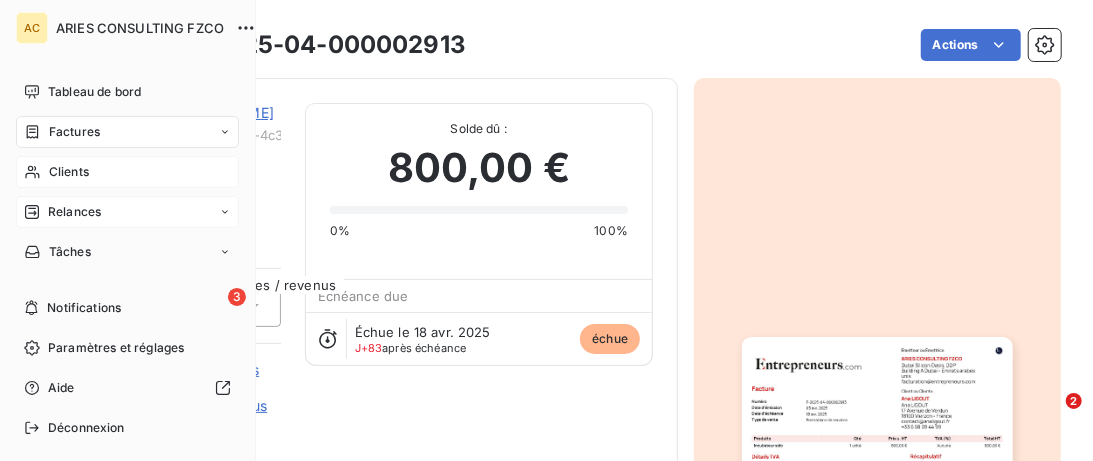 drag, startPoint x: 64, startPoint y: 167, endPoint x: 177, endPoint y: 159, distance: 113.28283 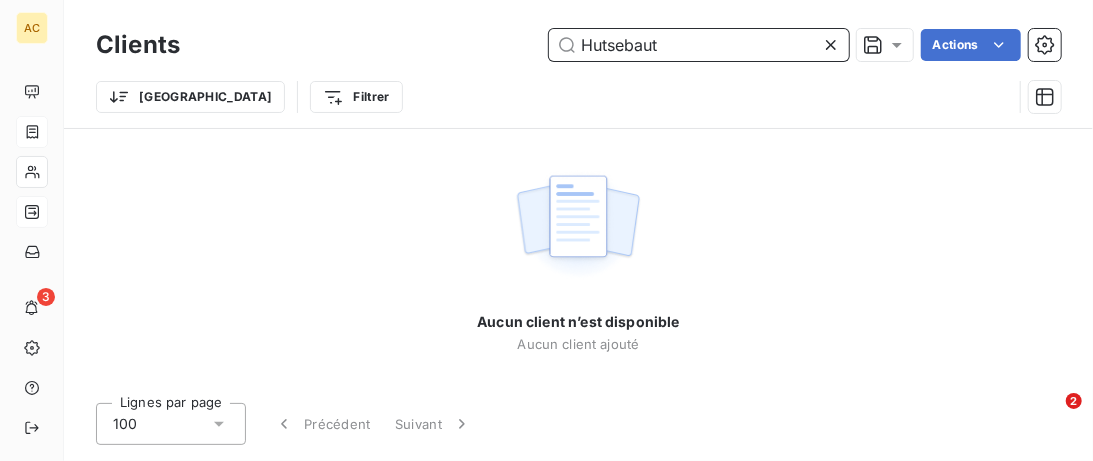 drag, startPoint x: 711, startPoint y: 45, endPoint x: 677, endPoint y: 44, distance: 34.0147 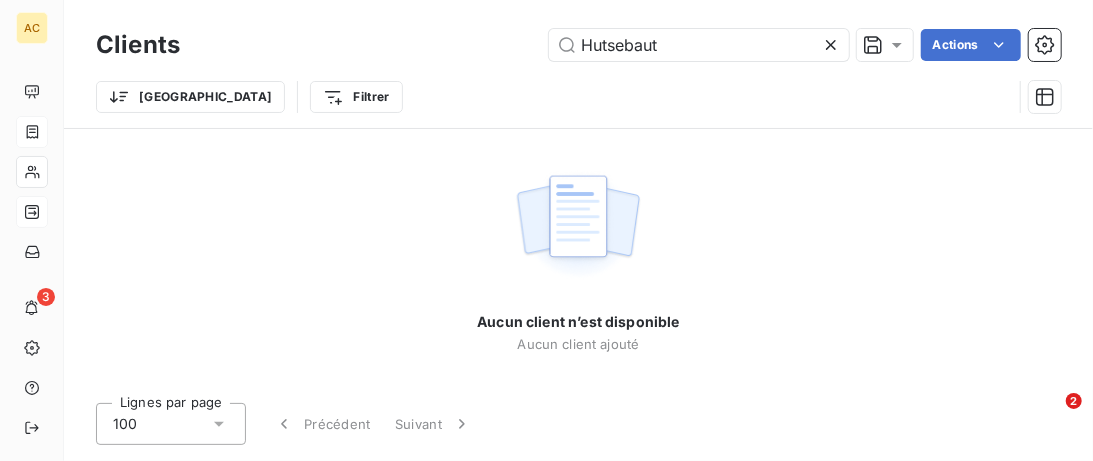 click on "Hutsebaut Actions" at bounding box center [632, 45] 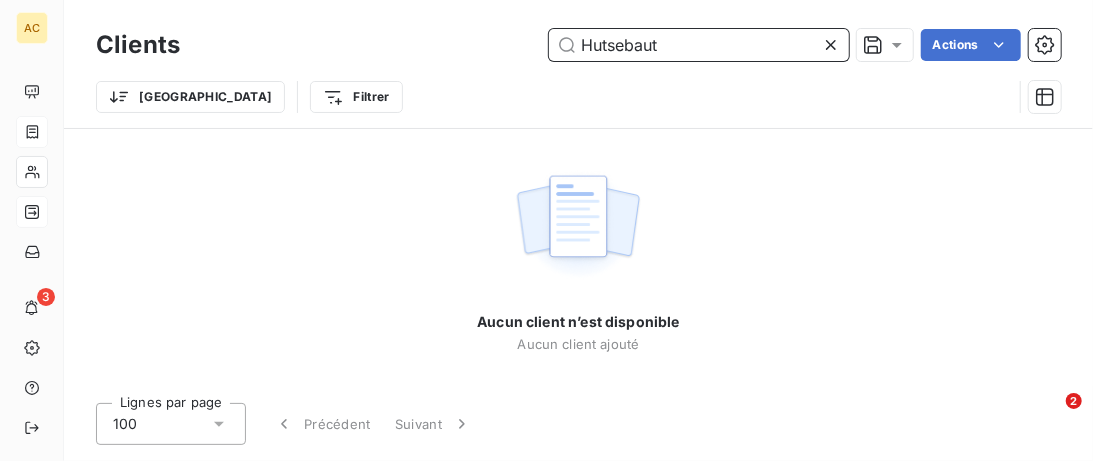 drag, startPoint x: 702, startPoint y: 47, endPoint x: 540, endPoint y: 43, distance: 162.04938 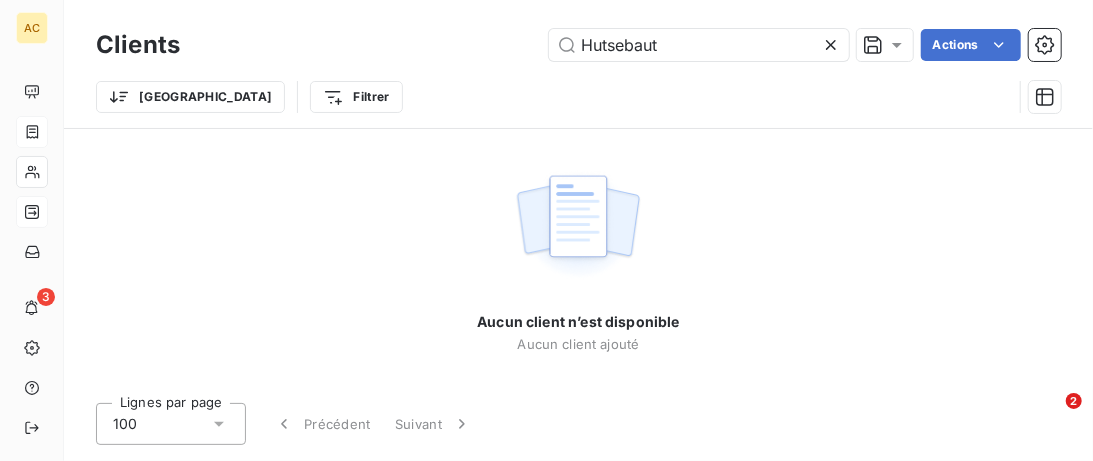 click on "Hutsebaut Actions" at bounding box center [632, 45] 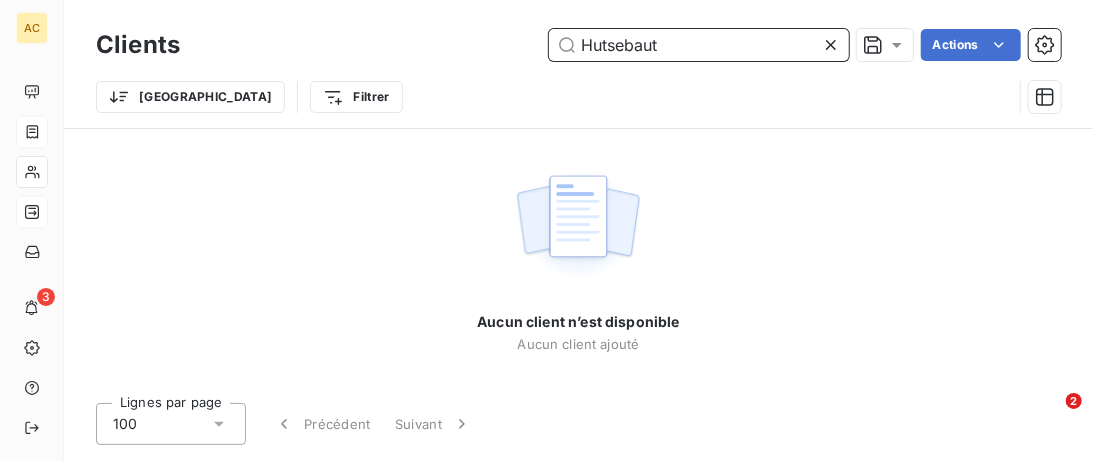 drag, startPoint x: 692, startPoint y: 57, endPoint x: 644, endPoint y: 40, distance: 50.92151 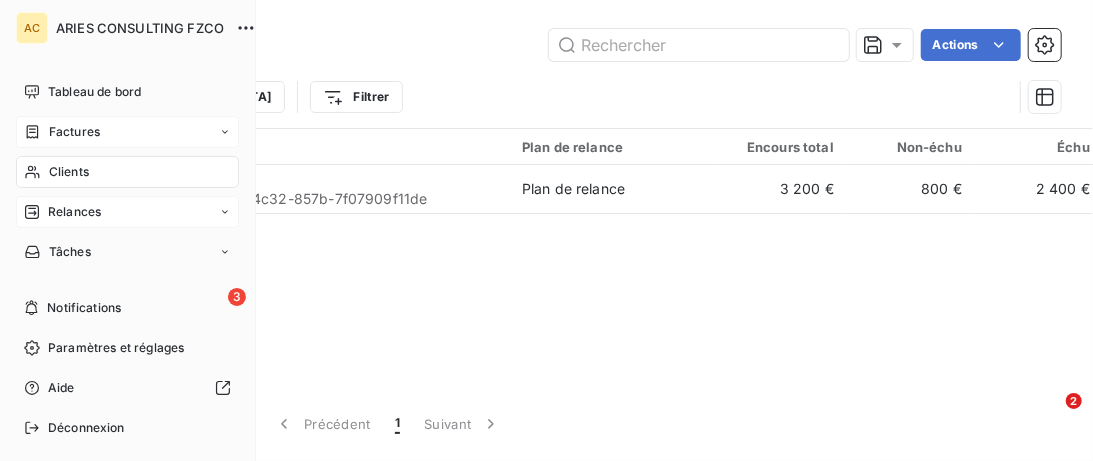 click on "Relances" at bounding box center [74, 212] 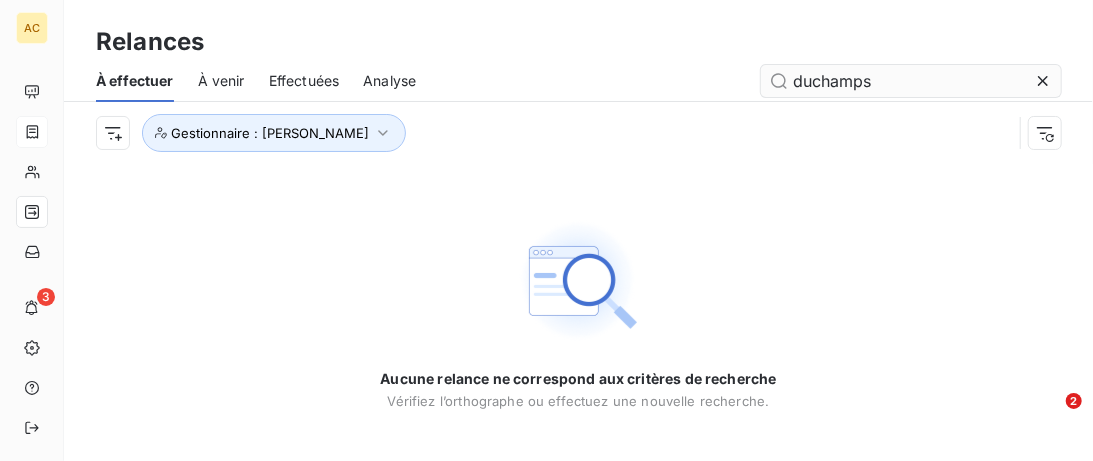 drag, startPoint x: 823, startPoint y: 77, endPoint x: 754, endPoint y: 77, distance: 69 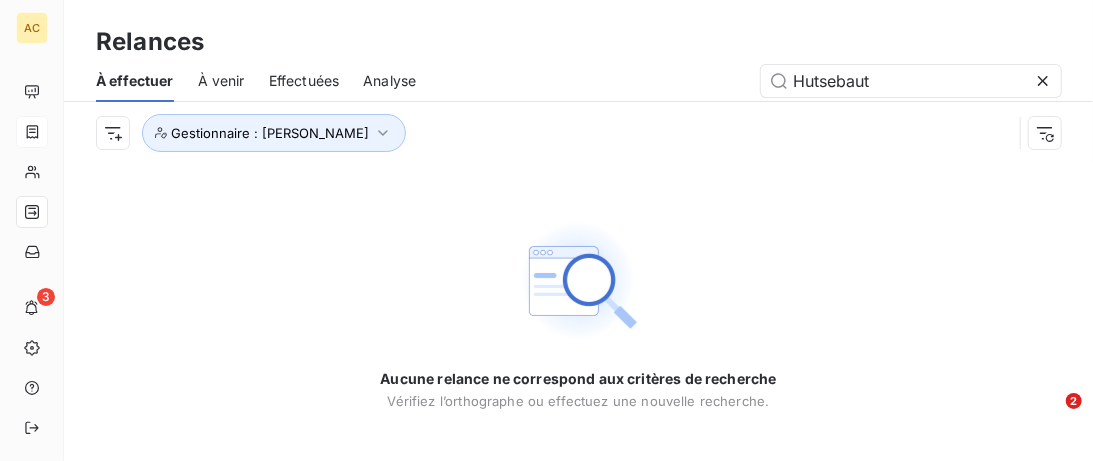 type on "Hutsebaut" 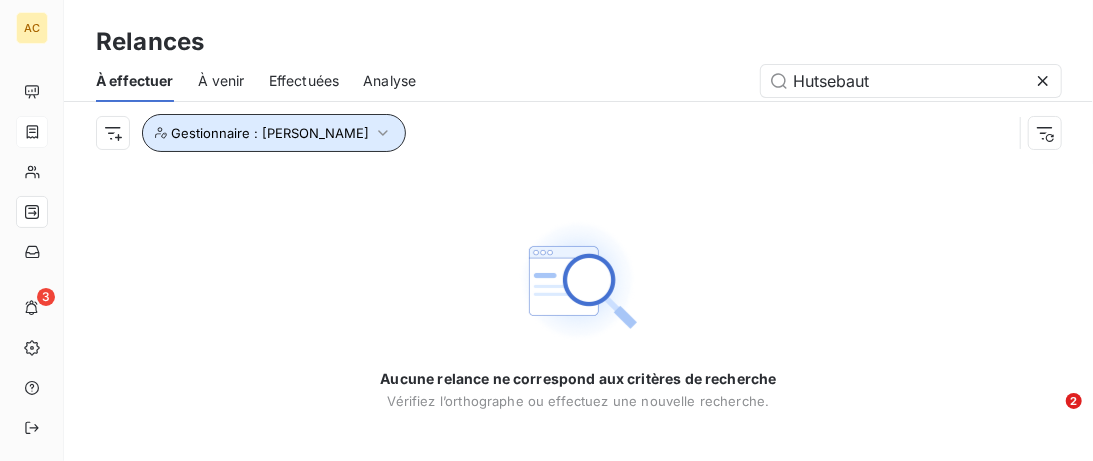 click 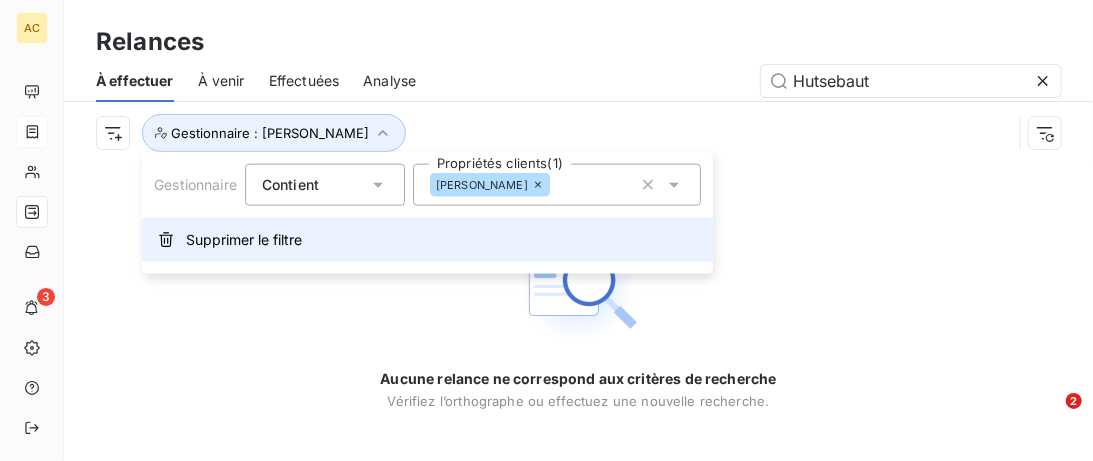click on "Supprimer le filtre" at bounding box center [244, 240] 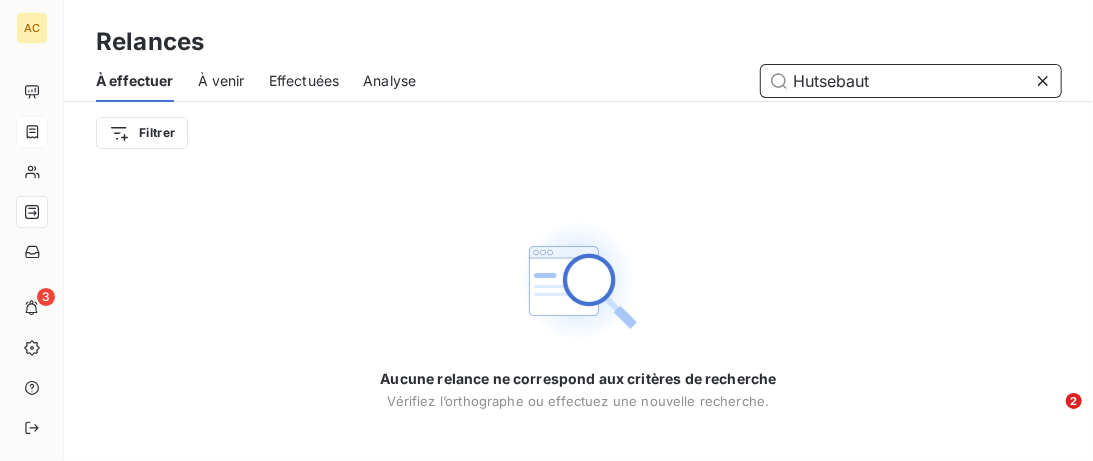 click on "Hutsebaut" at bounding box center [911, 81] 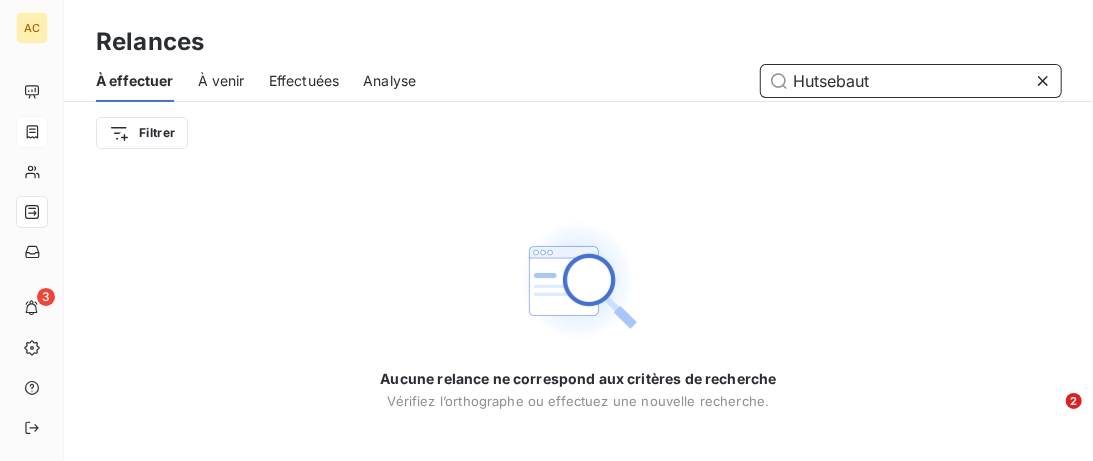 drag, startPoint x: 913, startPoint y: 89, endPoint x: 761, endPoint y: 85, distance: 152.05263 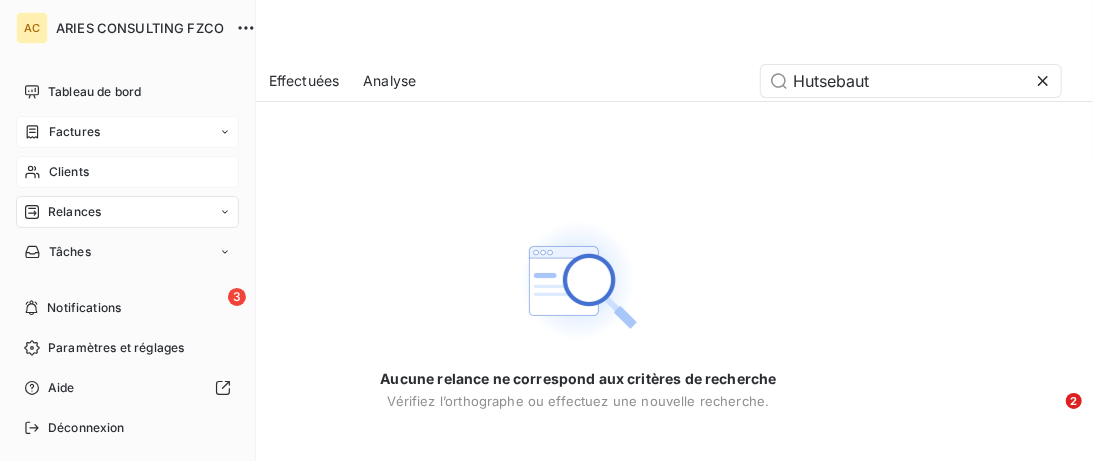 click on "Clients" at bounding box center (127, 172) 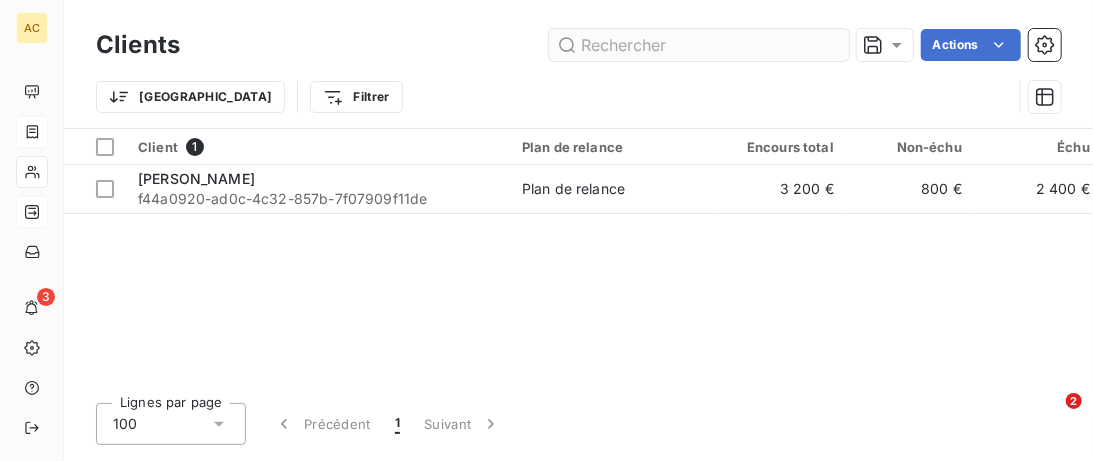 click at bounding box center [699, 45] 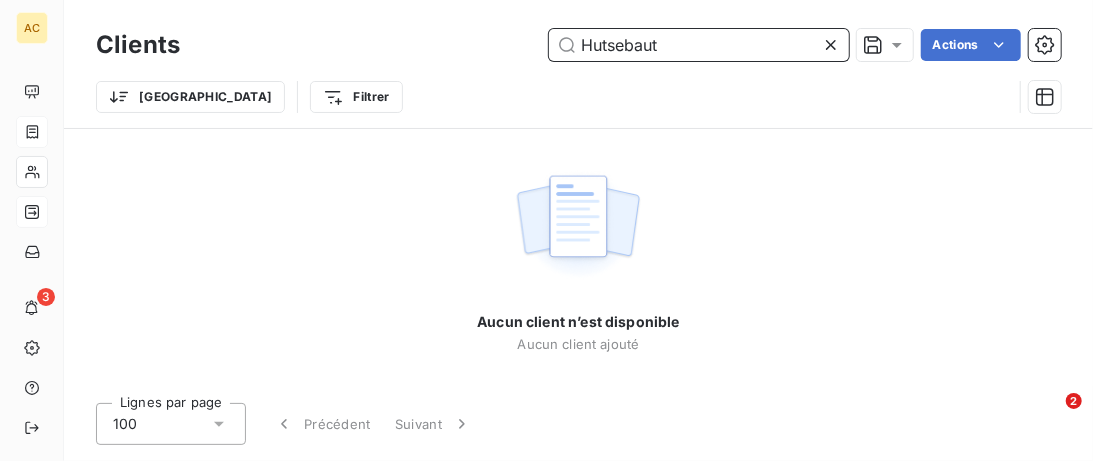 drag, startPoint x: 689, startPoint y: 54, endPoint x: 626, endPoint y: 43, distance: 63.953106 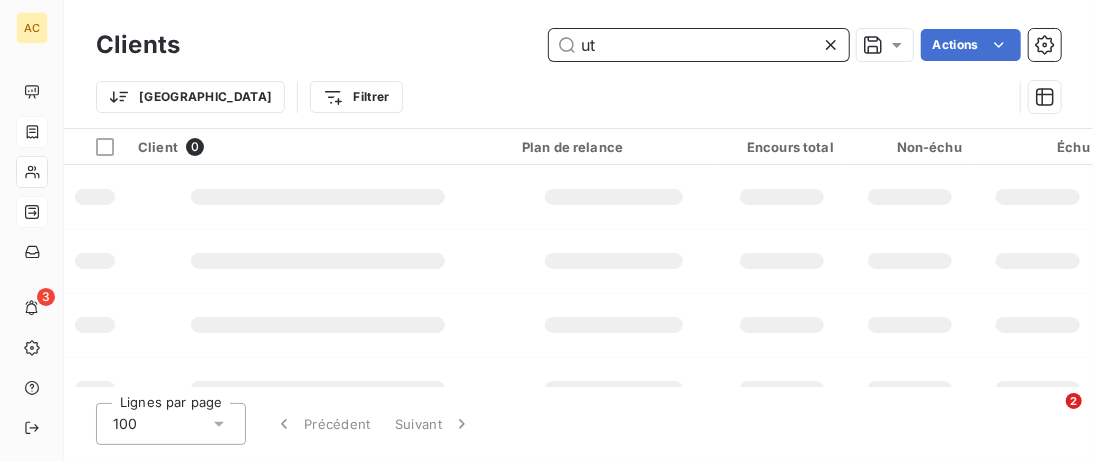 type on "t" 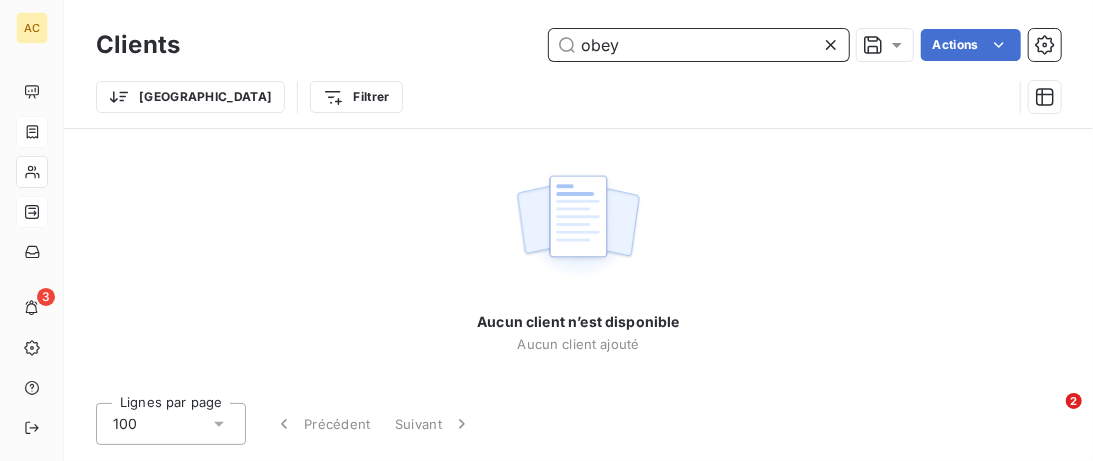 click on "obey" at bounding box center (699, 45) 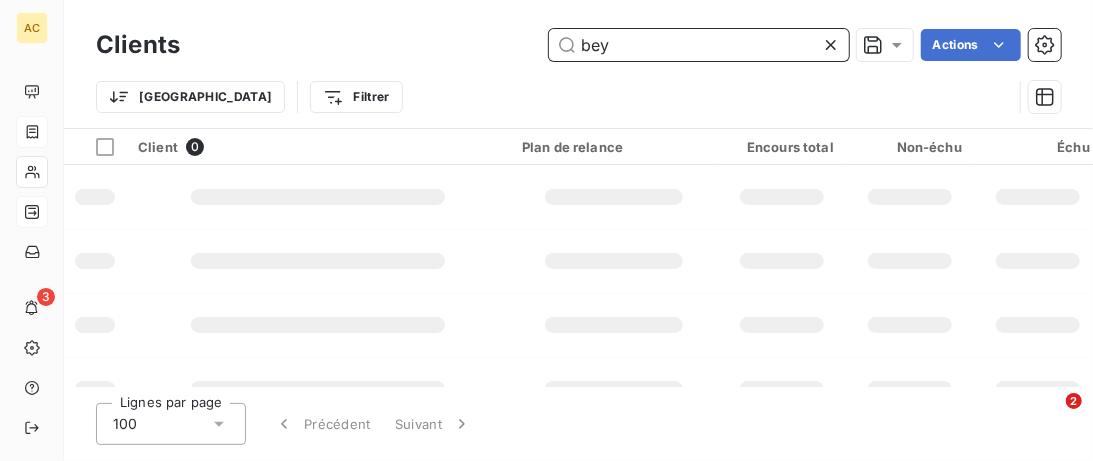 type on "Obey" 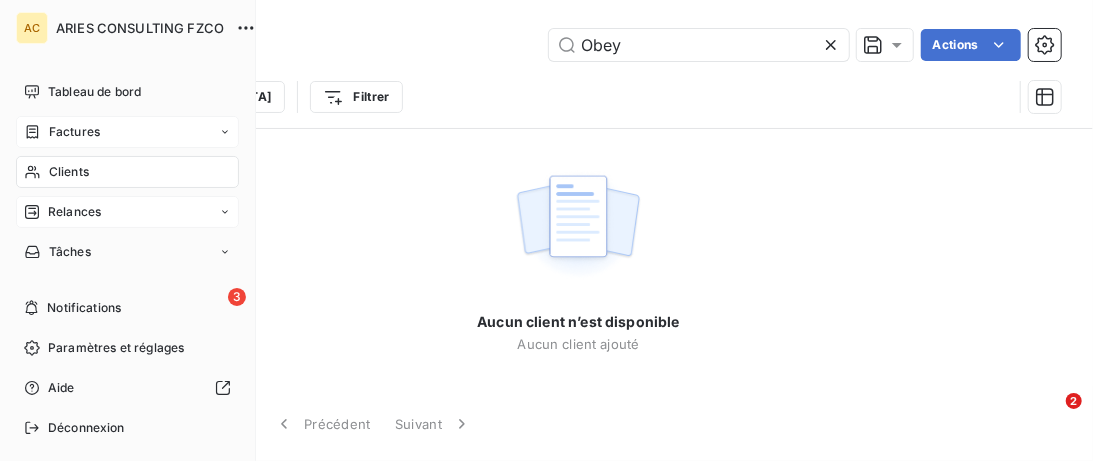 click on "Relances" at bounding box center [62, 212] 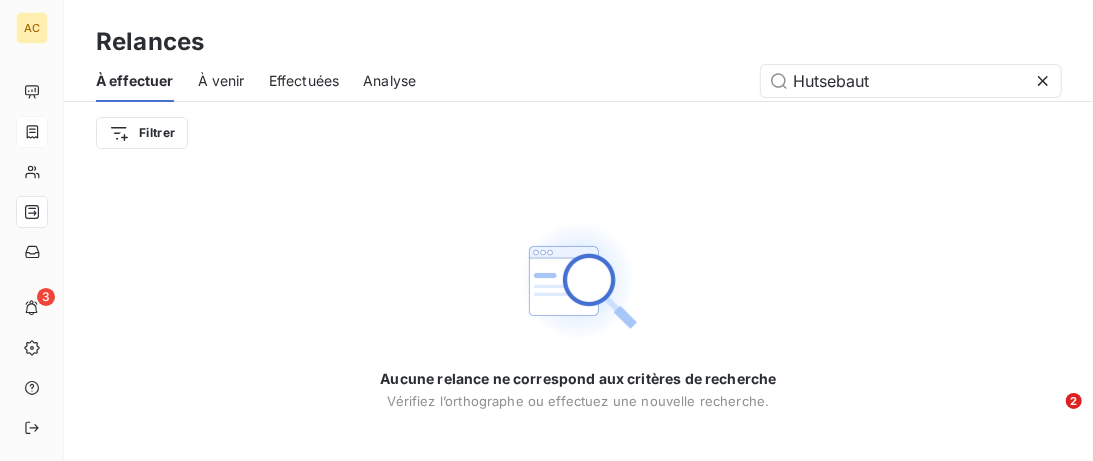 click 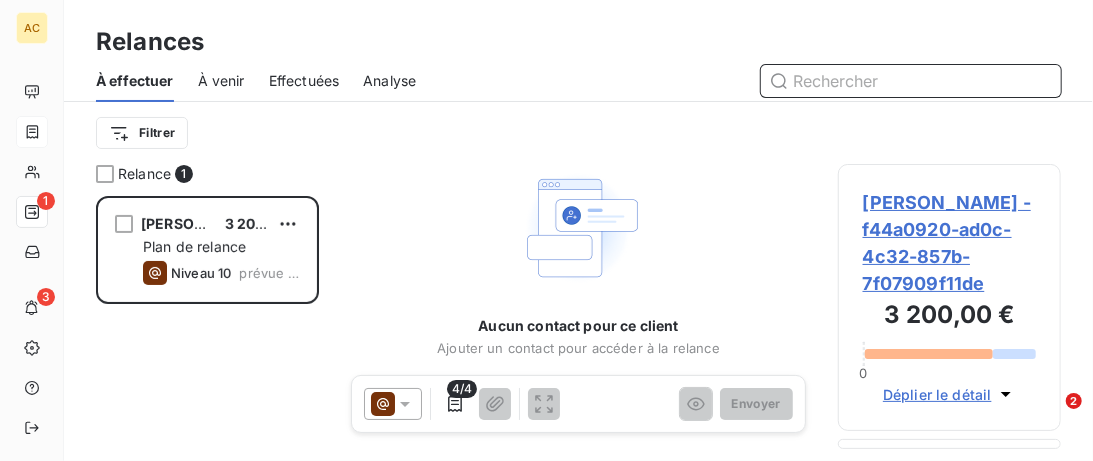 click at bounding box center (911, 81) 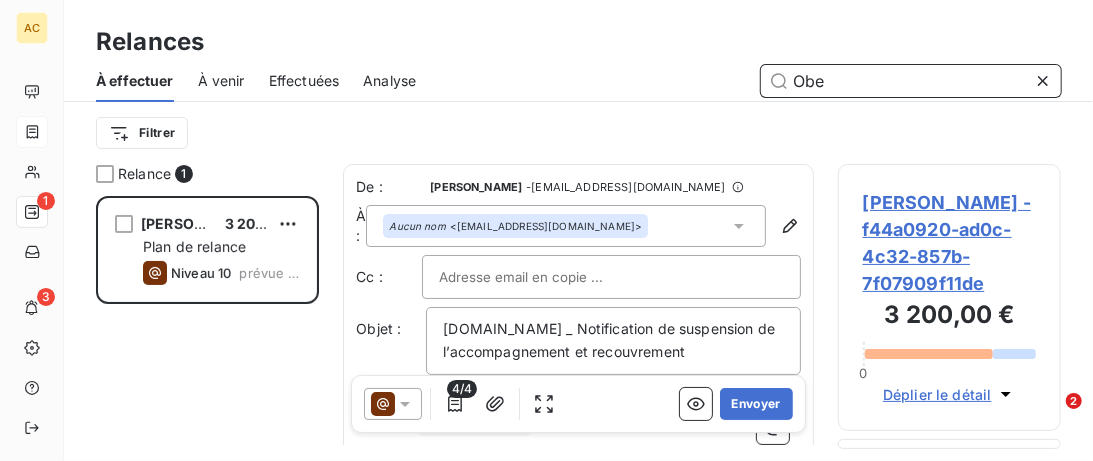 scroll, scrollTop: 1, scrollLeft: 1, axis: both 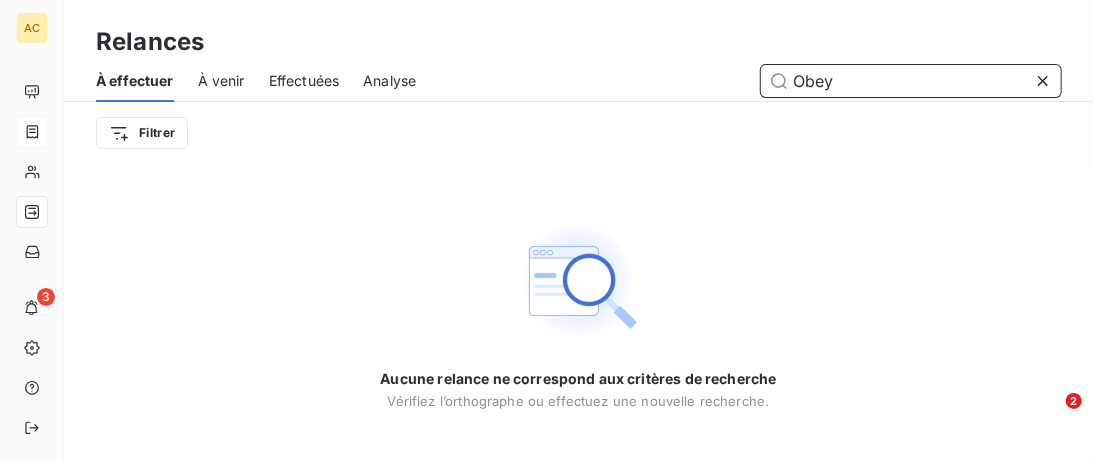 type on "Obey" 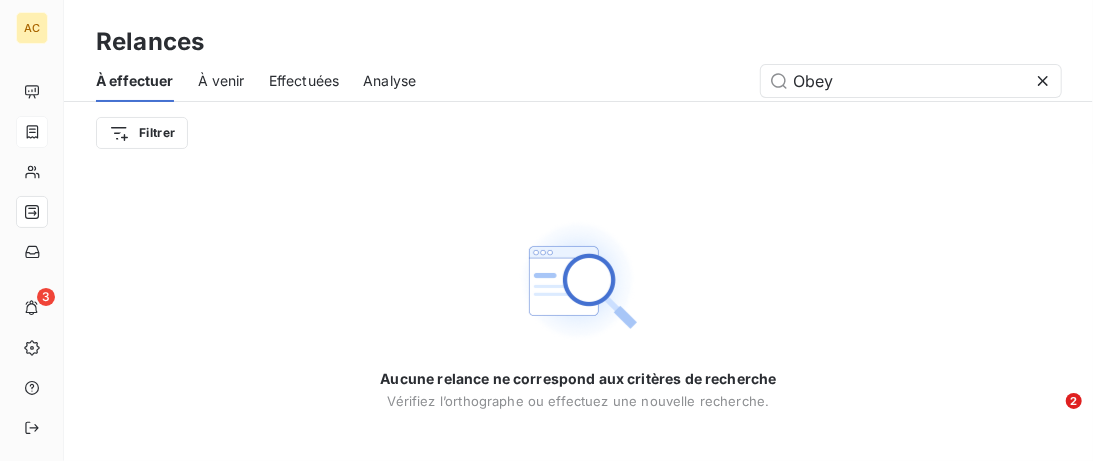 click 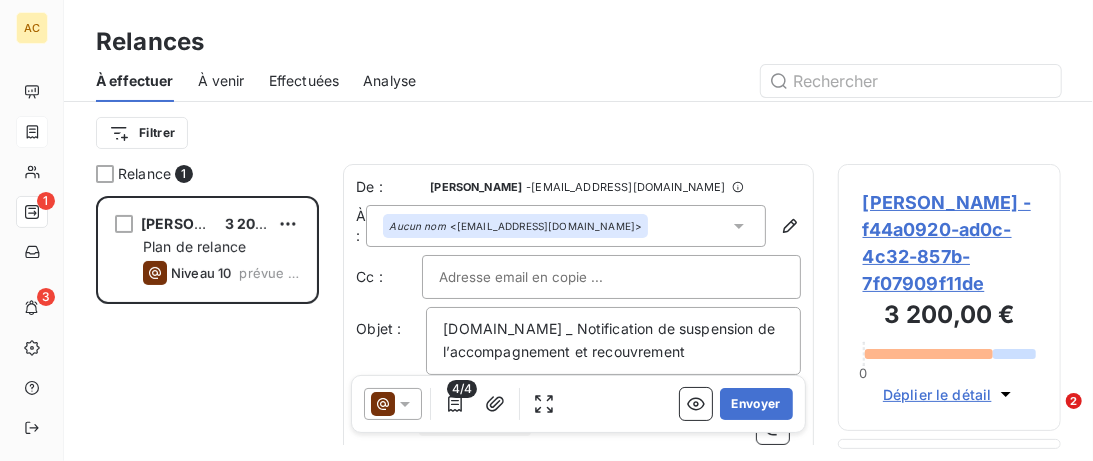 scroll, scrollTop: 1, scrollLeft: 1, axis: both 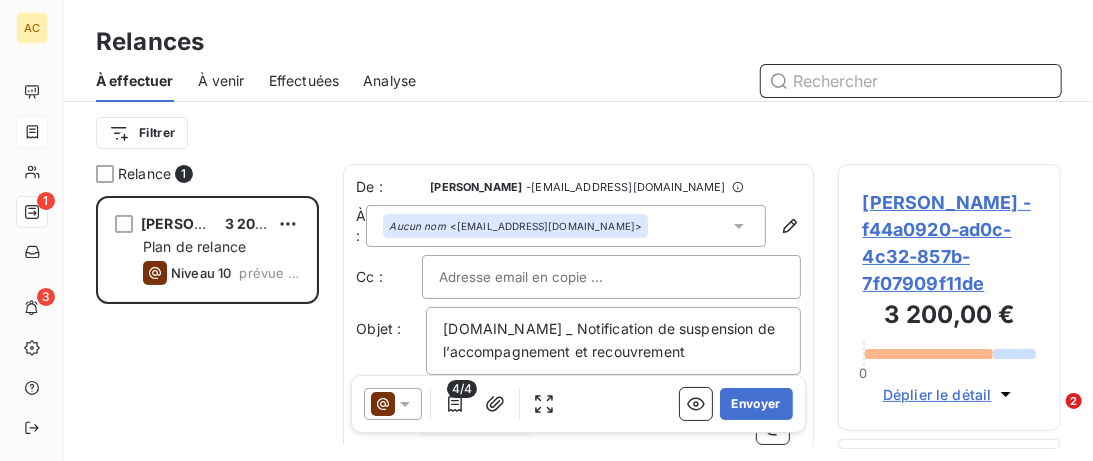 click at bounding box center [911, 81] 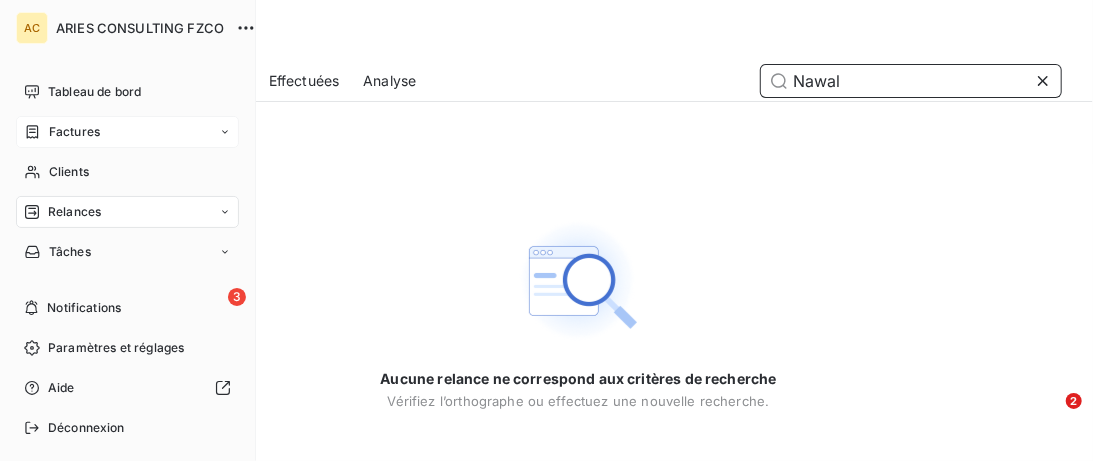 type on "Nawal" 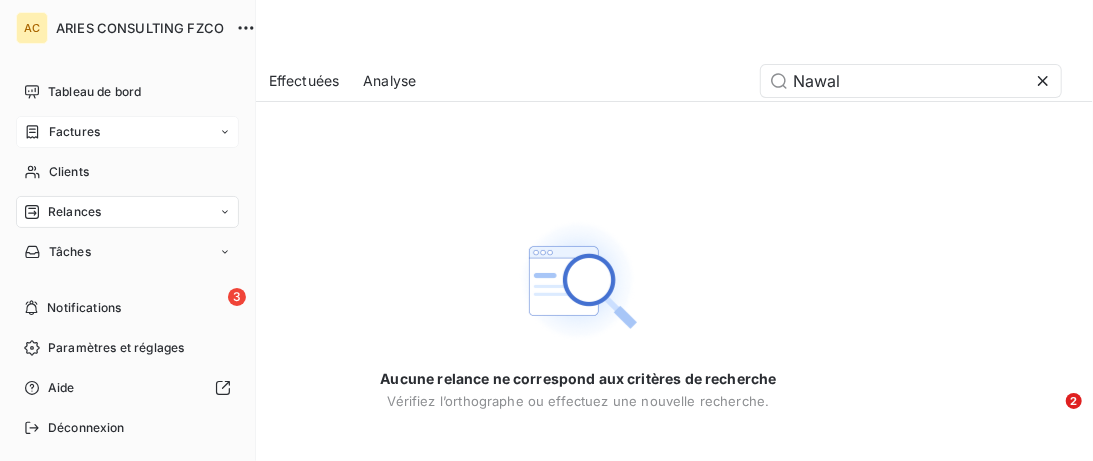 click on "Relances" at bounding box center [127, 212] 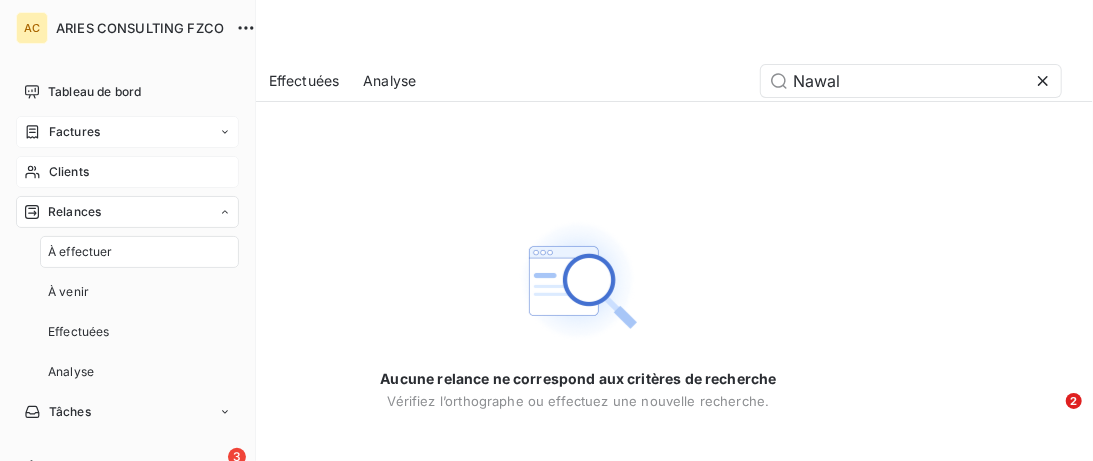 click on "Clients" at bounding box center (127, 172) 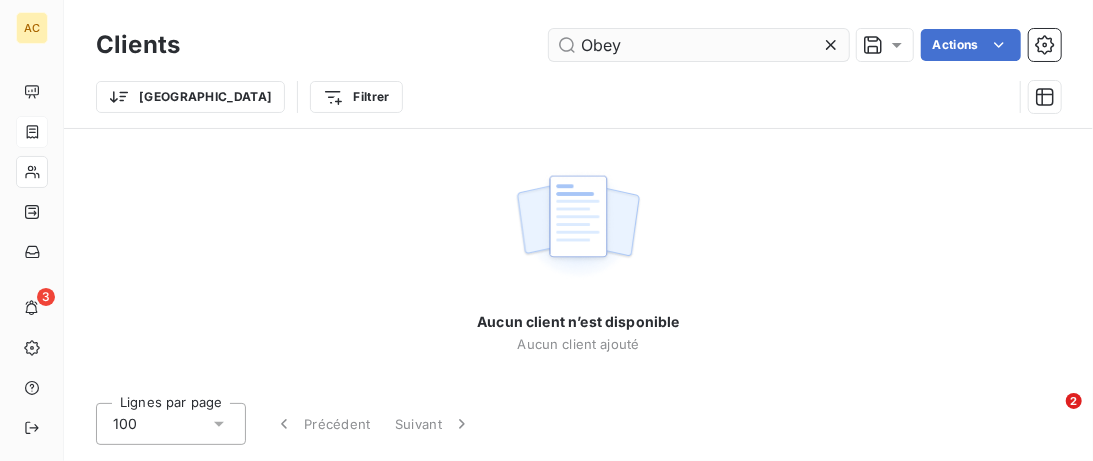 click on "Obey" at bounding box center [699, 45] 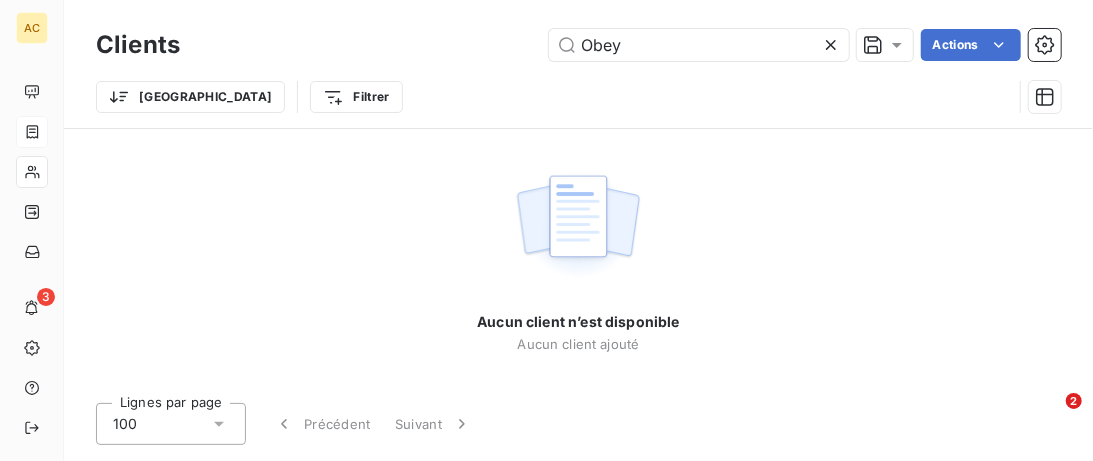 drag, startPoint x: 587, startPoint y: 49, endPoint x: 533, endPoint y: 50, distance: 54.00926 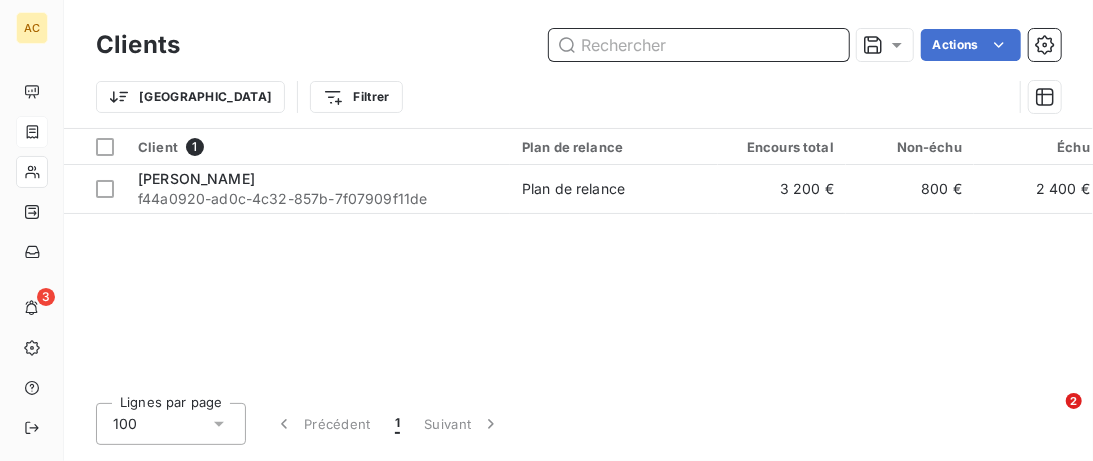 click at bounding box center (699, 45) 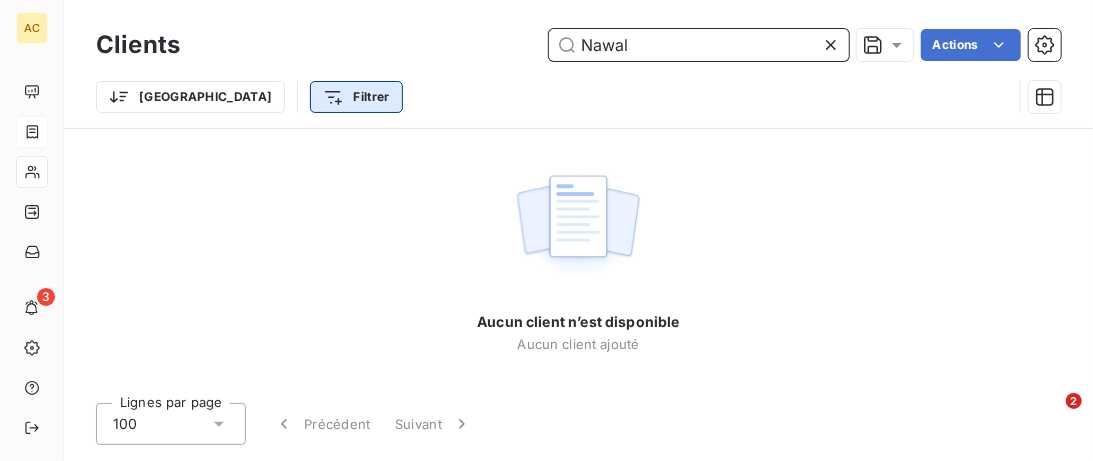 type on "Nawal" 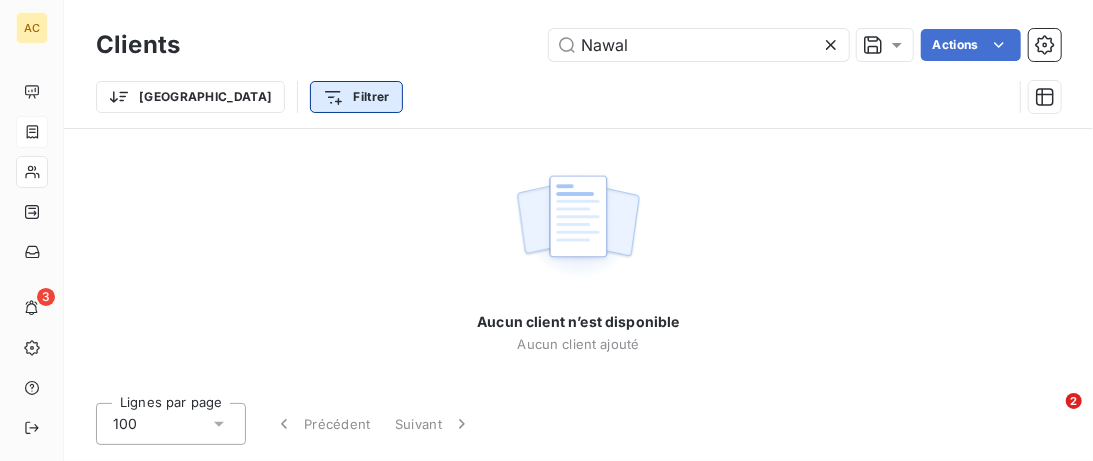 click on "AC 3 Clients Nawal Actions Trier Filtrer Aucun client n’est disponible Aucun client ajouté Lignes par page 100 Précédent Suivant
2" at bounding box center [546, 230] 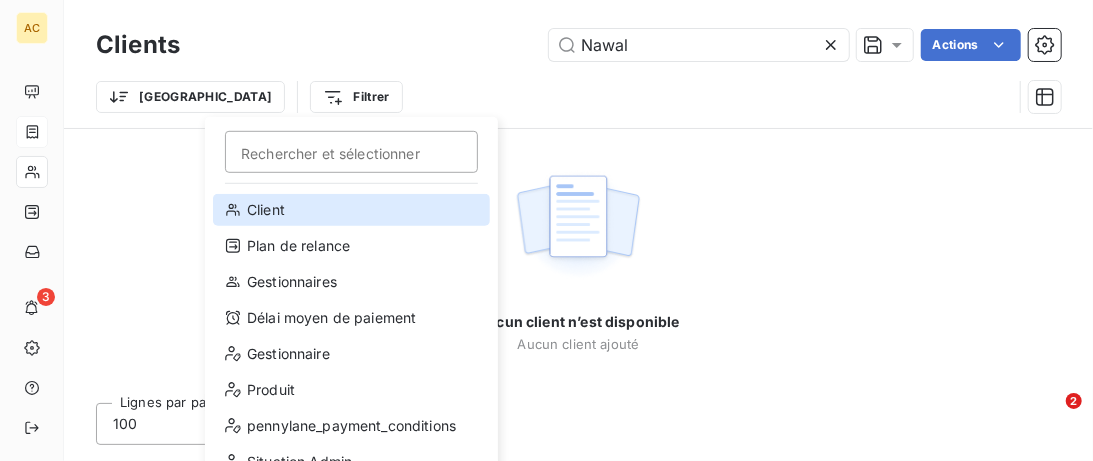 click on "Client" at bounding box center (351, 210) 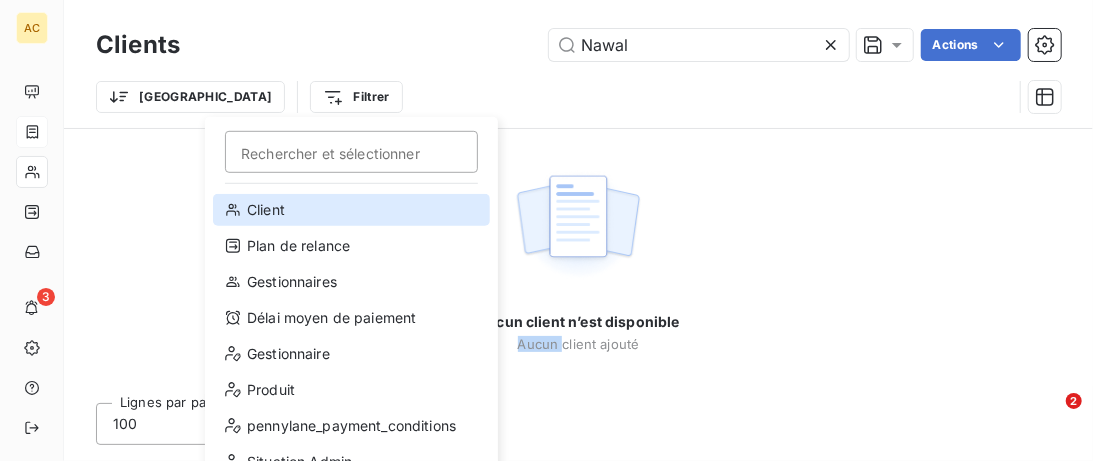click on "Aucun client n’est disponible Aucun client ajouté" at bounding box center (578, 258) 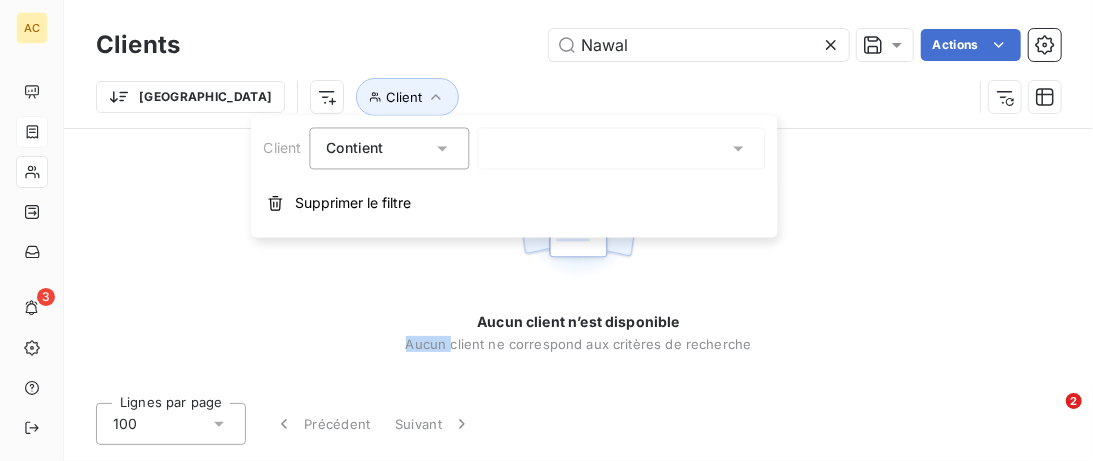 click 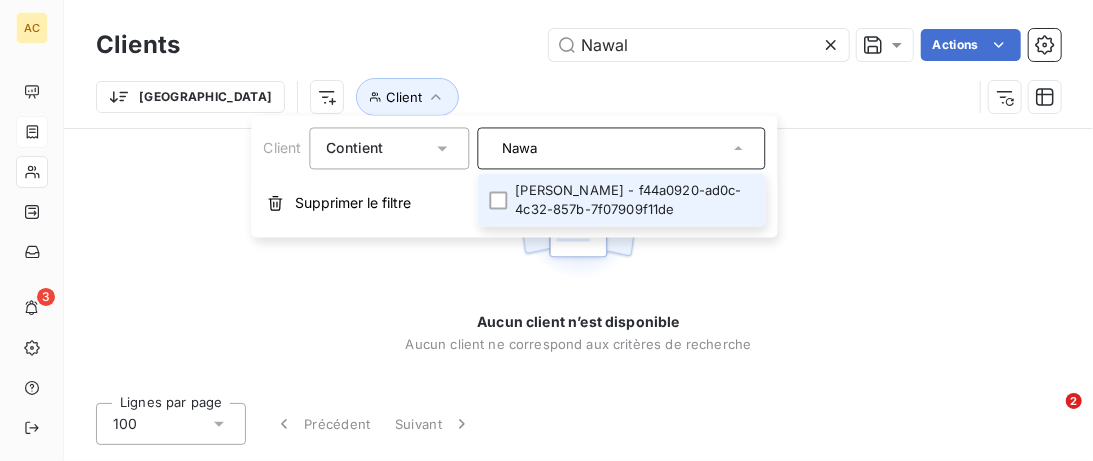 type on "Nawal" 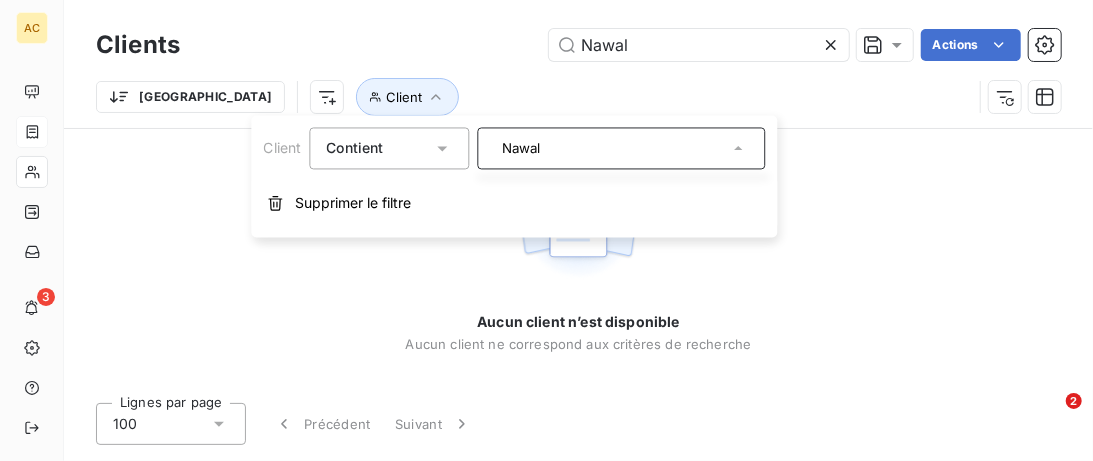 type 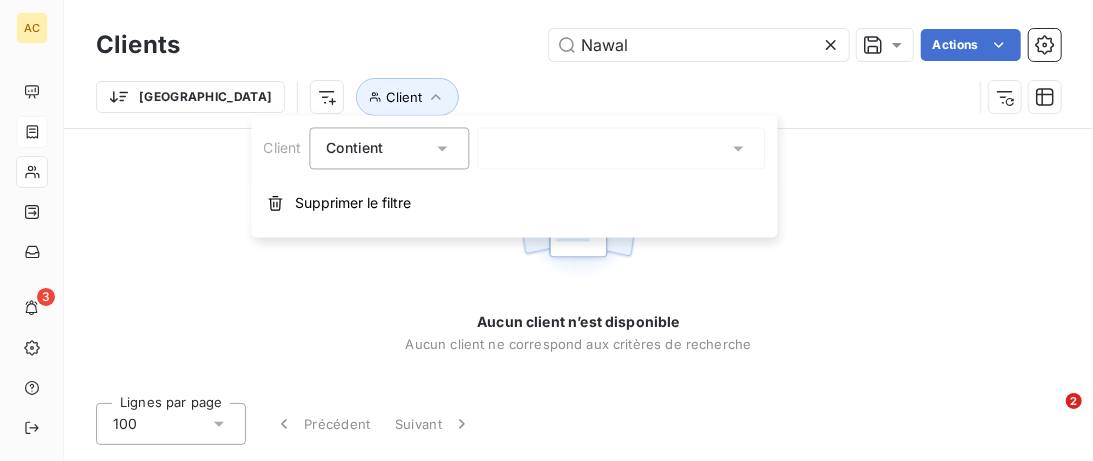 drag, startPoint x: 363, startPoint y: 206, endPoint x: 338, endPoint y: 198, distance: 26.24881 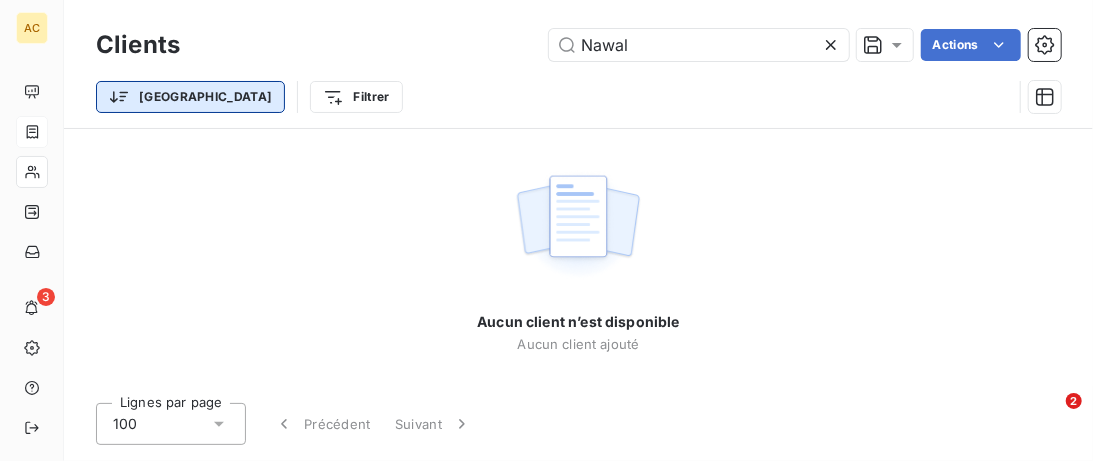 click on "AC 3 Clients Nawal Actions Trier Filtrer Aucun client n’est disponible Aucun client ajouté Lignes par page 100 Précédent Suivant
2" at bounding box center [546, 230] 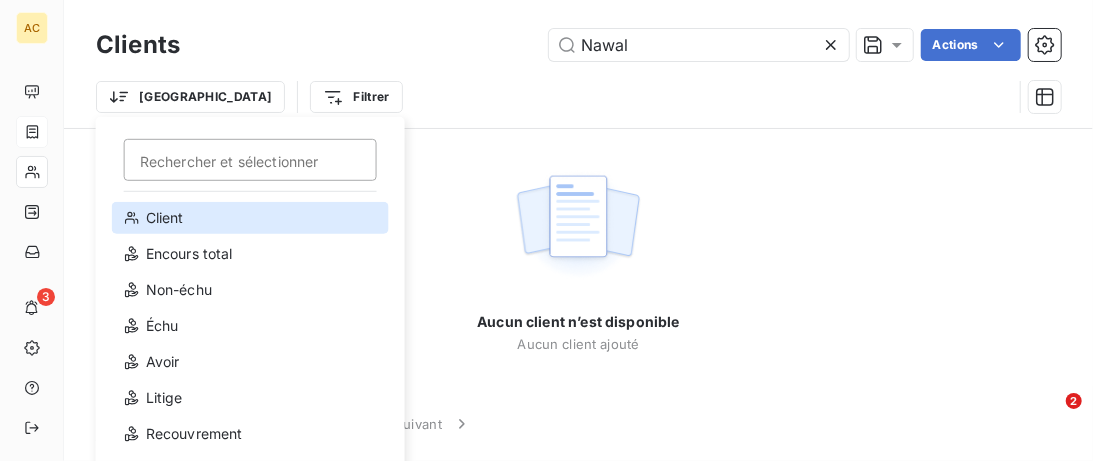 click on "Client" at bounding box center [250, 218] 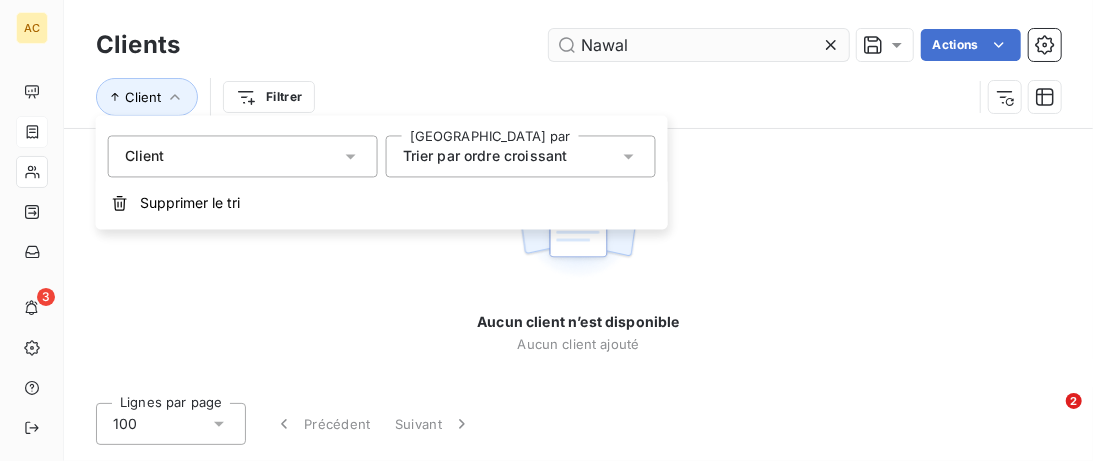 click 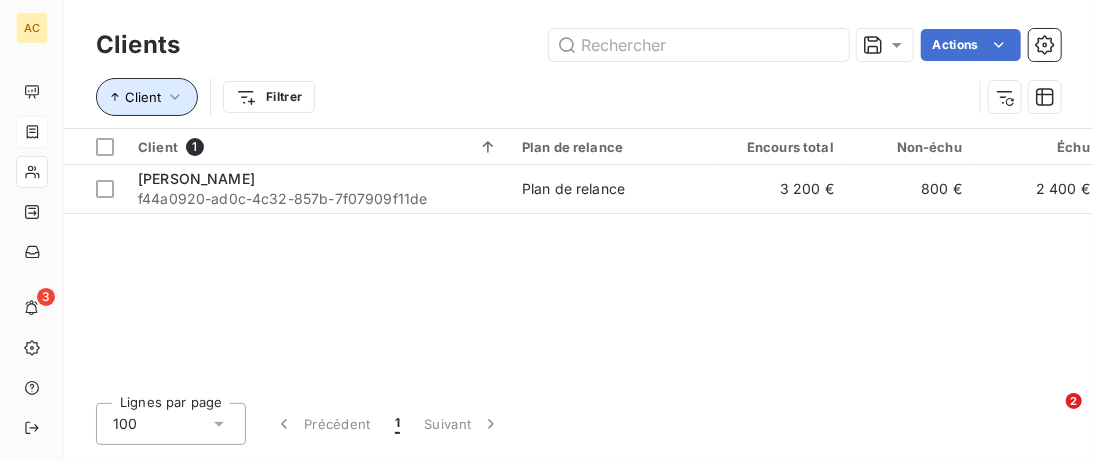 click 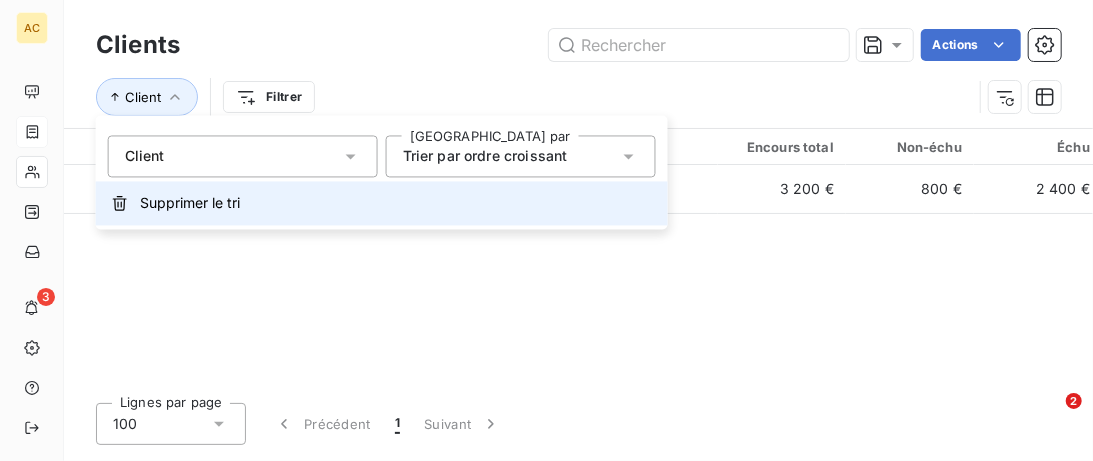 click on "Supprimer le tri" at bounding box center [190, 203] 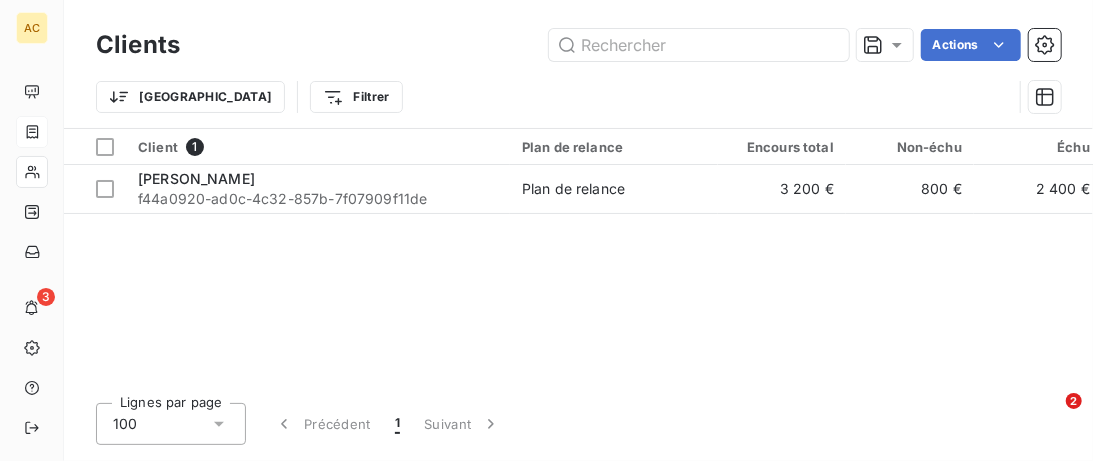 click 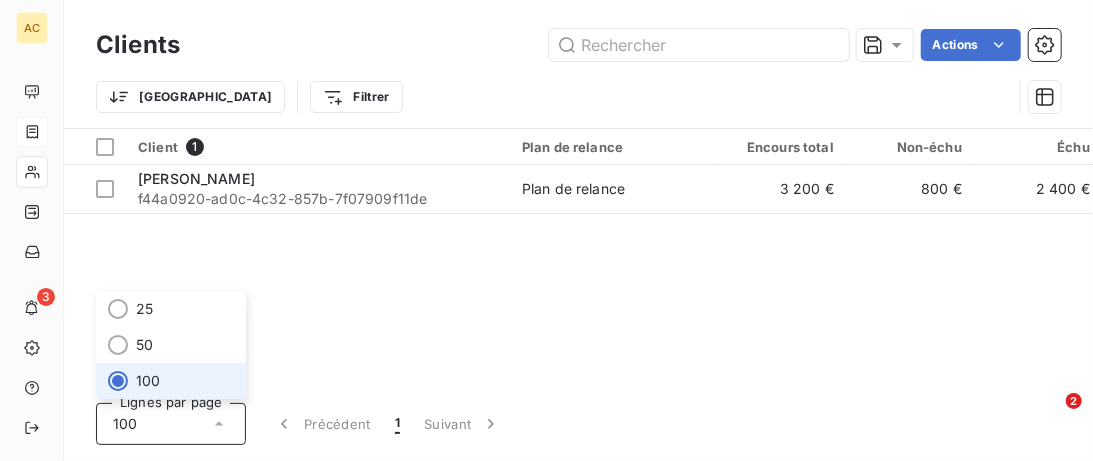 click 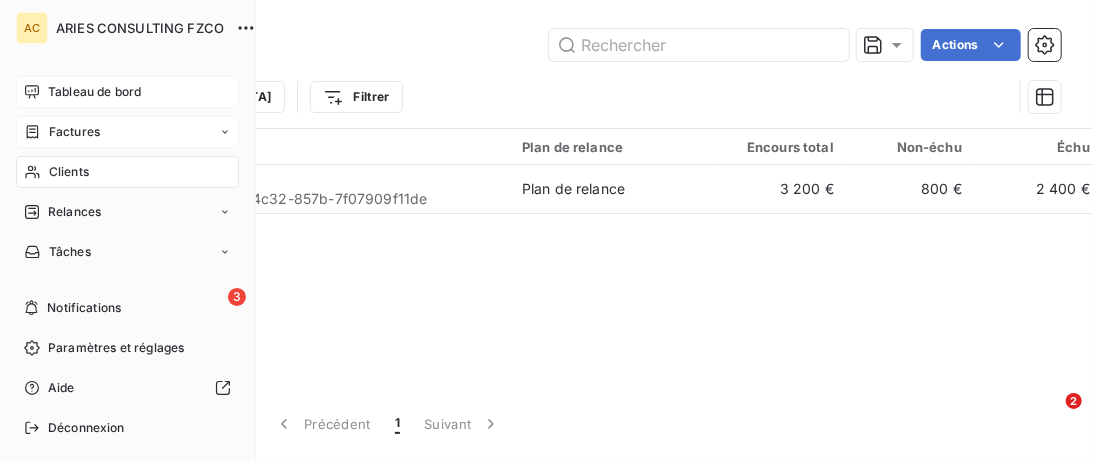 click on "Tableau de bord" at bounding box center [94, 92] 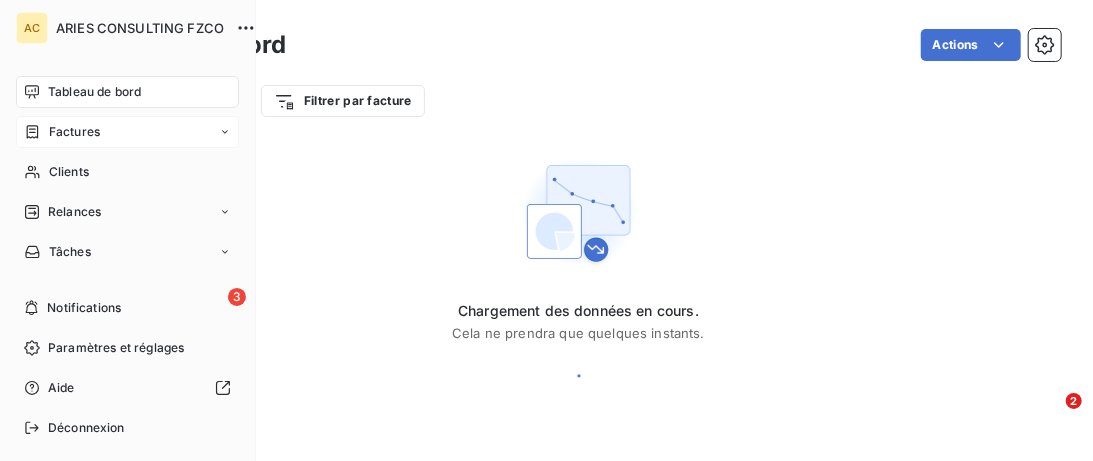 click on "Tableau de bord" at bounding box center [94, 92] 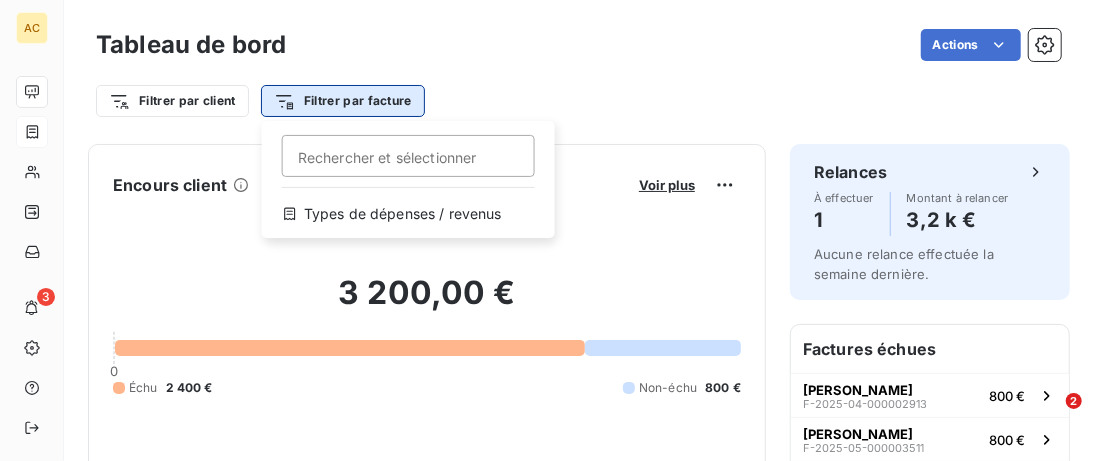click on "AC 3 Tableau de bord Actions Filtrer par client Filtrer par facture Rechercher et sélectionner Types de dépenses / revenus Encours client   Voir plus 3 200,00 € 0 Échu 2 400 € Non-échu 800 €   DSO Mois actuel [DATE] 100 j Activité récente Chiffre d'affaires mensuel Voir plus Balance âgée Voir plus Relances par montant Encaissements Prévisionnel basé sur le délai moyen de paiement des 3 derniers mois Relances À effectuer 1 Montant à relancer 3,2 k € Aucune relance effectuée la semaine dernière. Factures échues [PERSON_NAME] F-2025-04-000002913 800 € [PERSON_NAME] F-2025-05-000003511 800 € [PERSON_NAME] F-2025-06-000004015 800 € Principaux débiteurs [PERSON_NAME] 3 200 €
2" at bounding box center (546, 230) 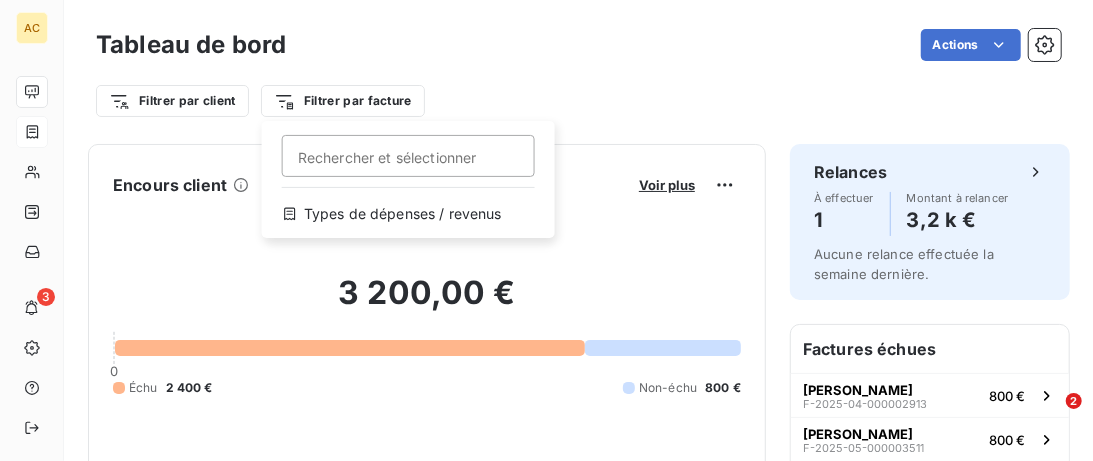 click on "AC 3 Tableau de bord Actions Filtrer par client Filtrer par facture Rechercher et sélectionner Types de dépenses / revenus Encours client   Voir plus 3 200,00 € 0 Échu 2 400 € Non-échu 800 €   DSO Mois actuel [DATE] 100 j Activité récente Chiffre d'affaires mensuel Voir plus Balance âgée Voir plus Relances par montant Encaissements Prévisionnel basé sur le délai moyen de paiement des 3 derniers mois Relances À effectuer 1 Montant à relancer 3,2 k € Aucune relance effectuée la semaine dernière. Factures échues [PERSON_NAME] F-2025-04-000002913 800 € [PERSON_NAME] F-2025-05-000003511 800 € [PERSON_NAME] F-2025-06-000004015 800 € Principaux débiteurs [PERSON_NAME] 3 200 €
2" at bounding box center (546, 230) 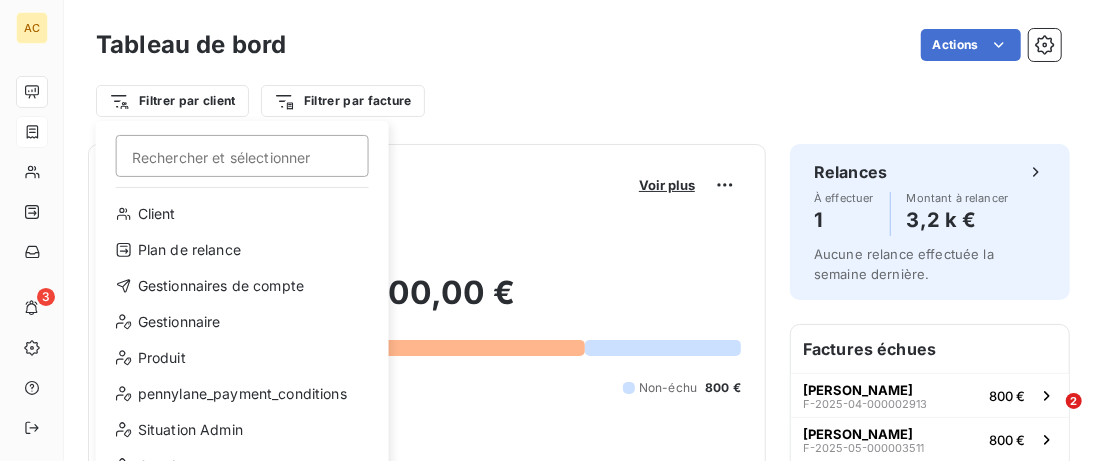 click on "AC 3 Tableau de bord Actions Filtrer par client Rechercher et sélectionner Client Plan de relance Gestionnaires de compte Gestionnaire Produit pennylane_payment_conditions Situation Admin Coach Closer Motif retard CA signé Accès Skool 2 CA facturation intégrale Filtrer par facture Encours client   Voir plus 3 200,00 € 0 Échu 2 400 € Non-échu 800 €   DSO Mois actuel [DATE] 100 j Activité récente Chiffre d'affaires mensuel Voir plus Balance âgée Voir plus Relances par montant Encaissements Prévisionnel basé sur le délai moyen de paiement des 3 derniers mois Relances À effectuer 1 Montant à relancer 3,2 k € Aucune relance effectuée la semaine dernière. Factures échues [PERSON_NAME] F-2025-04-000002913 800 € [PERSON_NAME] F-2025-05-000003511 800 € [PERSON_NAME] F-2025-06-000004015 800 € Principaux débiteurs [PERSON_NAME] 3 200 €
2" at bounding box center [546, 230] 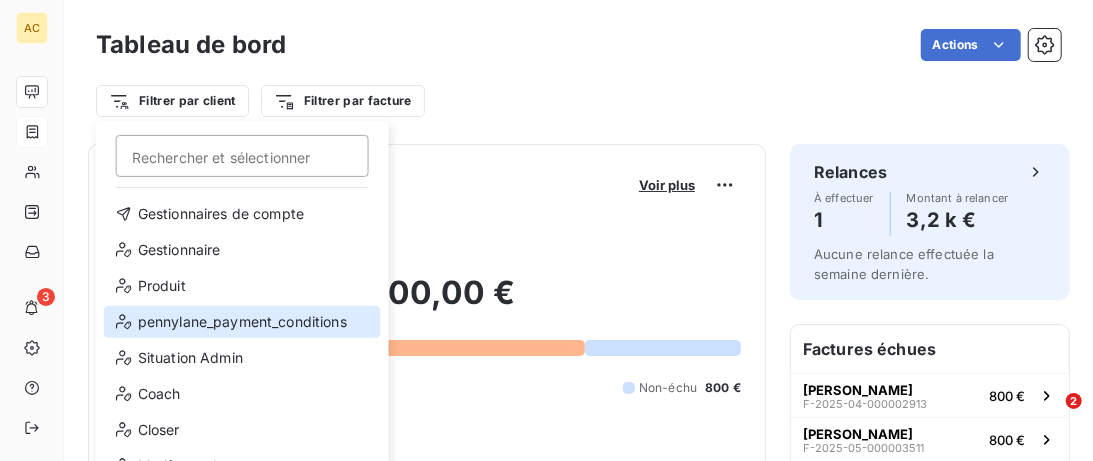 scroll, scrollTop: 0, scrollLeft: 0, axis: both 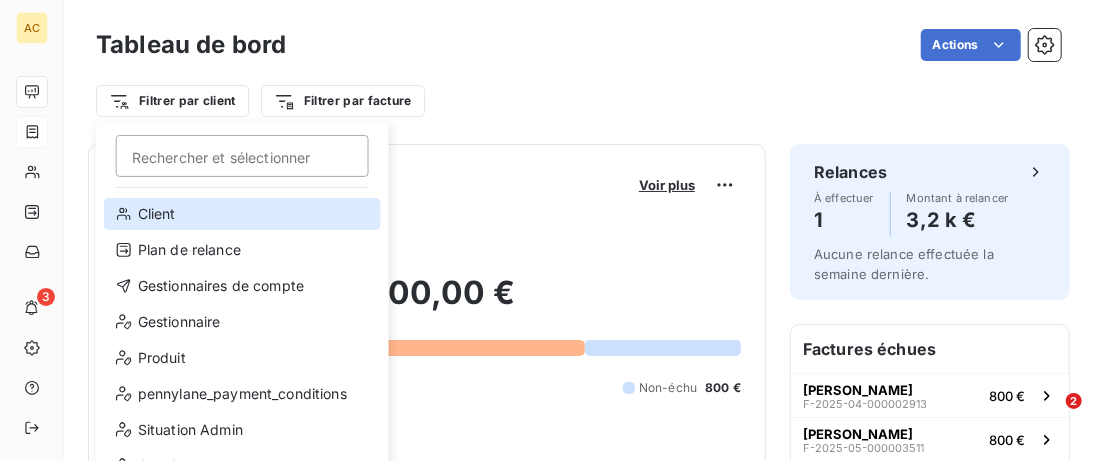 click on "Client" at bounding box center (242, 214) 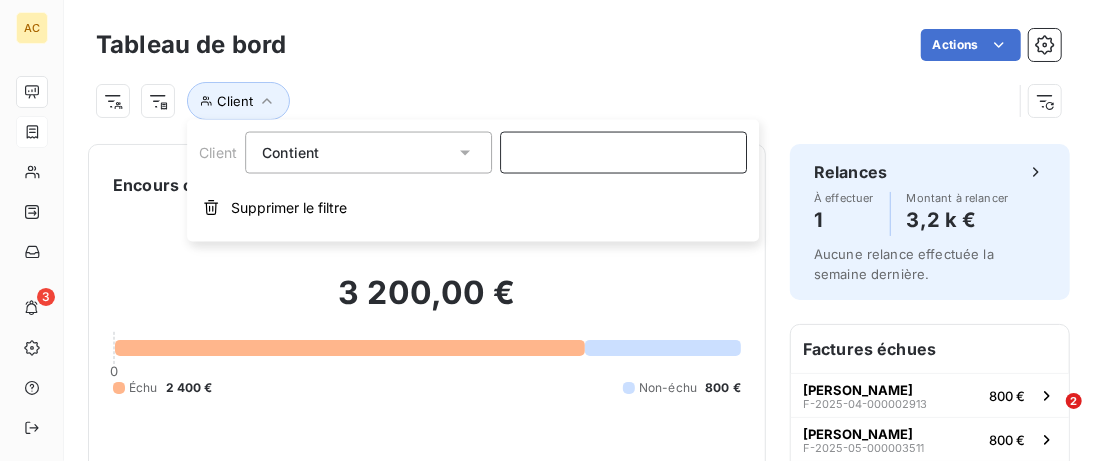 click at bounding box center [623, 153] 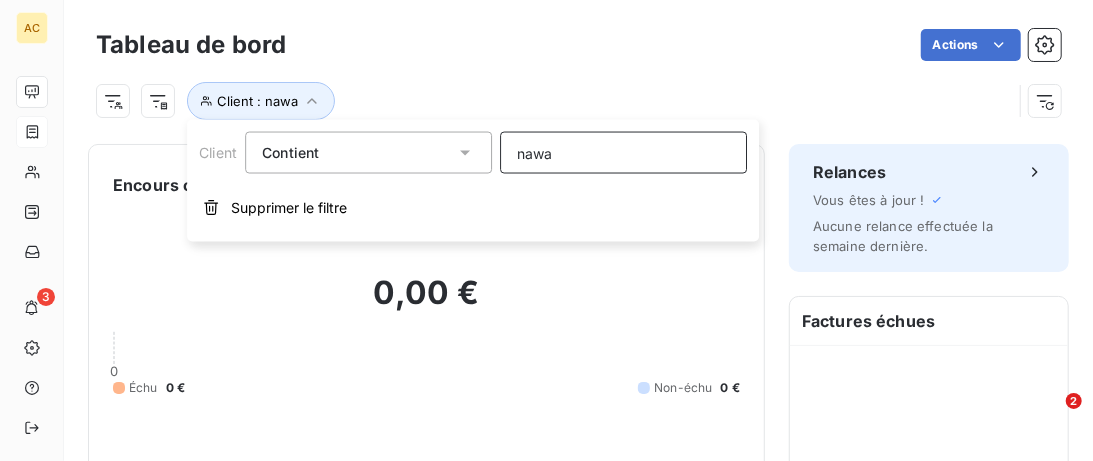 type on "nawal" 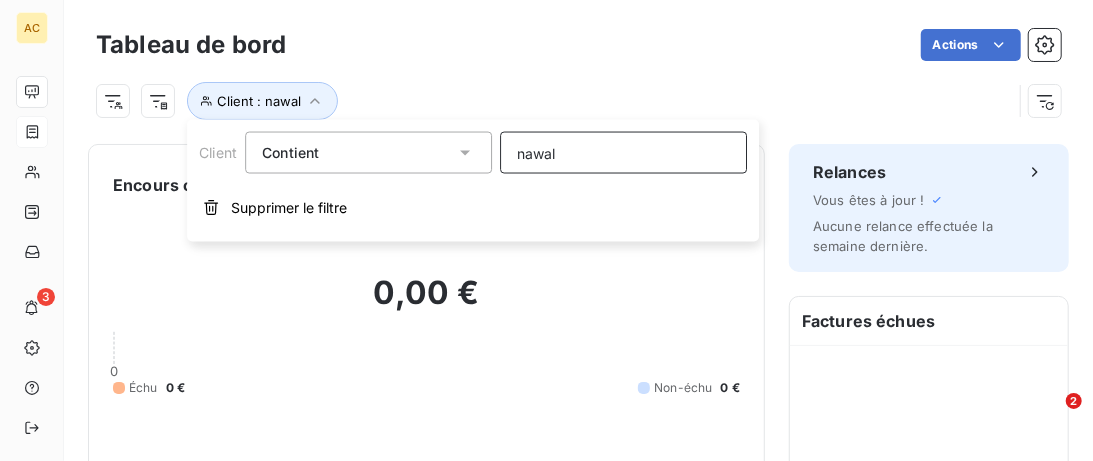 click on "0,00 €" at bounding box center (426, 303) 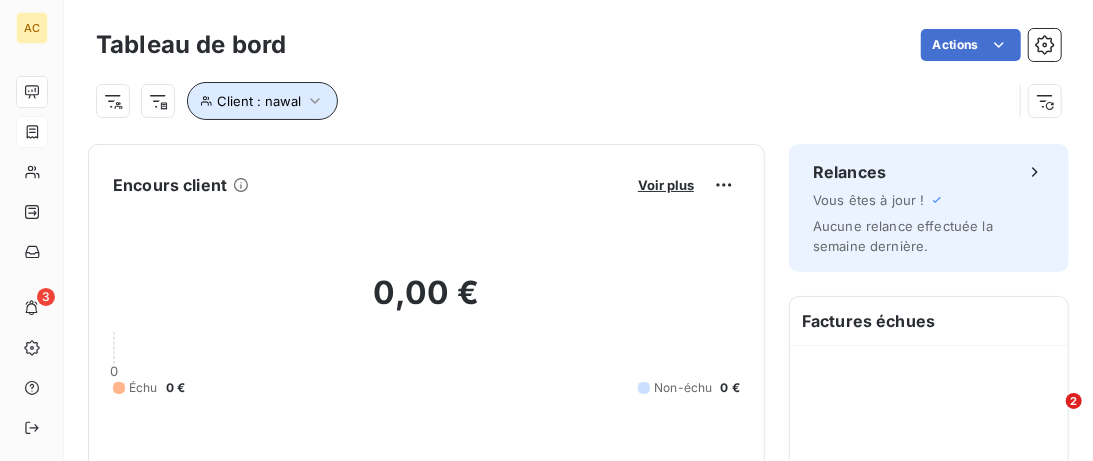click 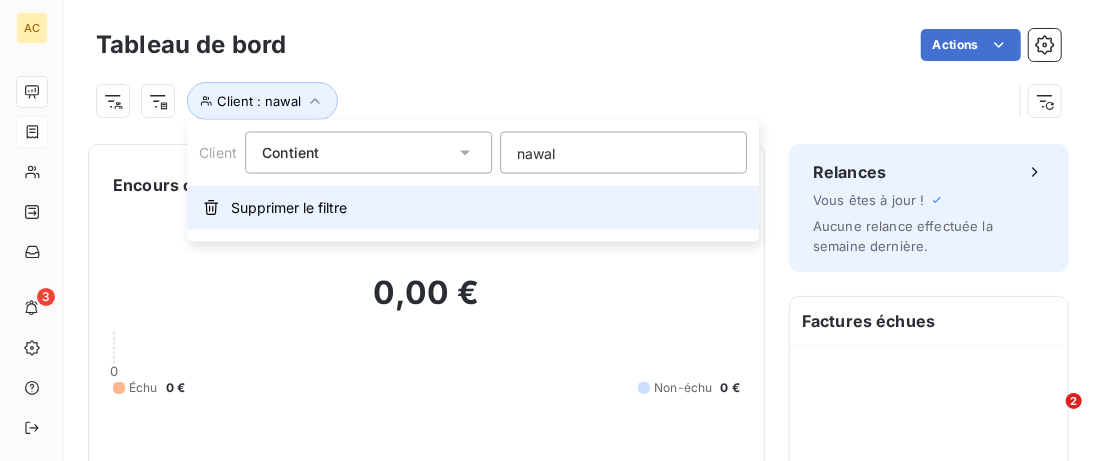 click on "Supprimer le filtre" at bounding box center [289, 208] 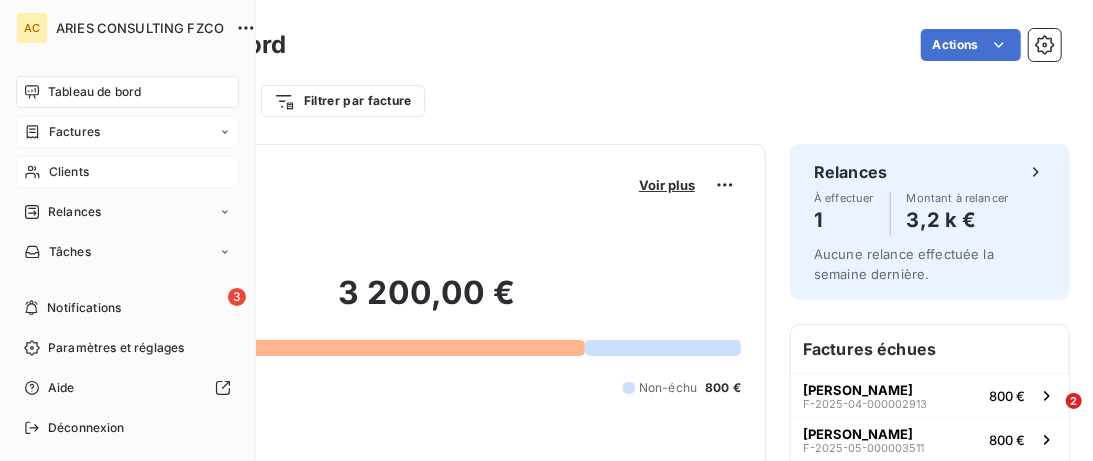 click on "Clients" at bounding box center (127, 172) 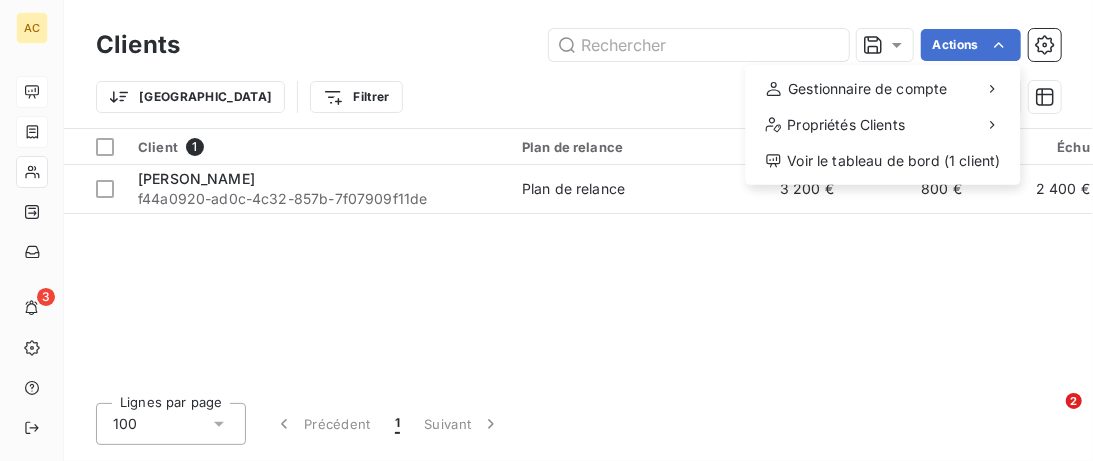 click on "AC 3 Clients Actions Gestionnaire de compte Propriétés Clients Voir le tableau de bord (1 client) Trier Filtrer Client 1 Plan de relance Encours total Non-échu Échu Limite d’encours Délai moyen de paiement Gestionnaire Produit pennylane_payment_conditions Situation Admin Coach Closer Motif retard CA signé Accès Skool 2 CA facturation intégrale Gestionnaires [PERSON_NAME] f44a0920-ad0c-4c32-857b-7f07909f11de Plan de relance 3 200 € 800 € 2 400 € - [PERSON_NAME] Incubateur - Solo   15_days - [PERSON_NAME] - 7200,00 ✅ Accès en cours - [PERSON_NAME] par page 100 Précédent 1 Suivant
2" at bounding box center [546, 230] 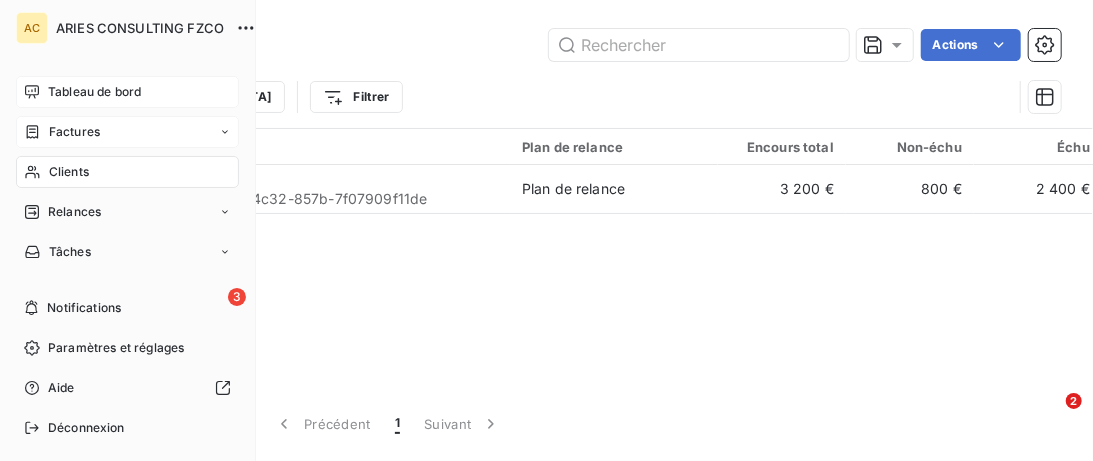 click on "Tableau de bord" at bounding box center [94, 92] 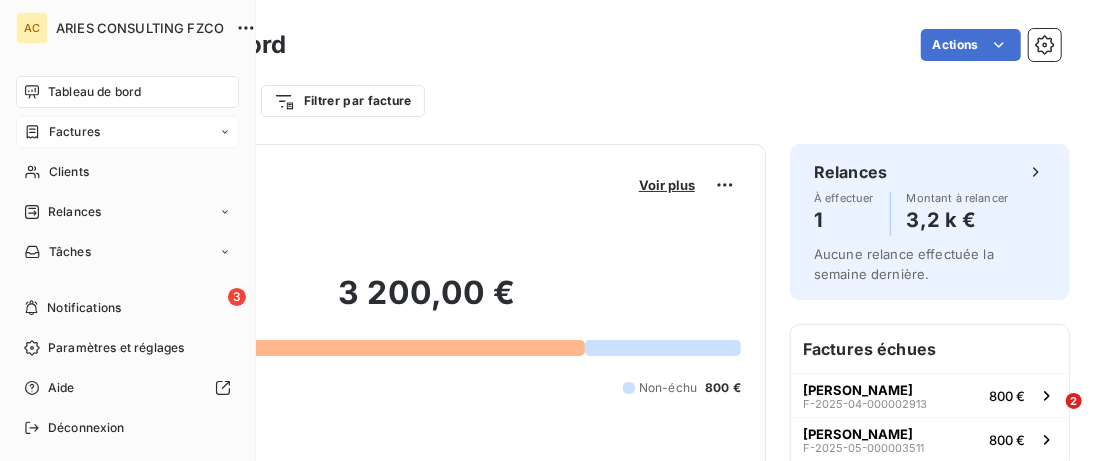 click on "Factures" at bounding box center [74, 132] 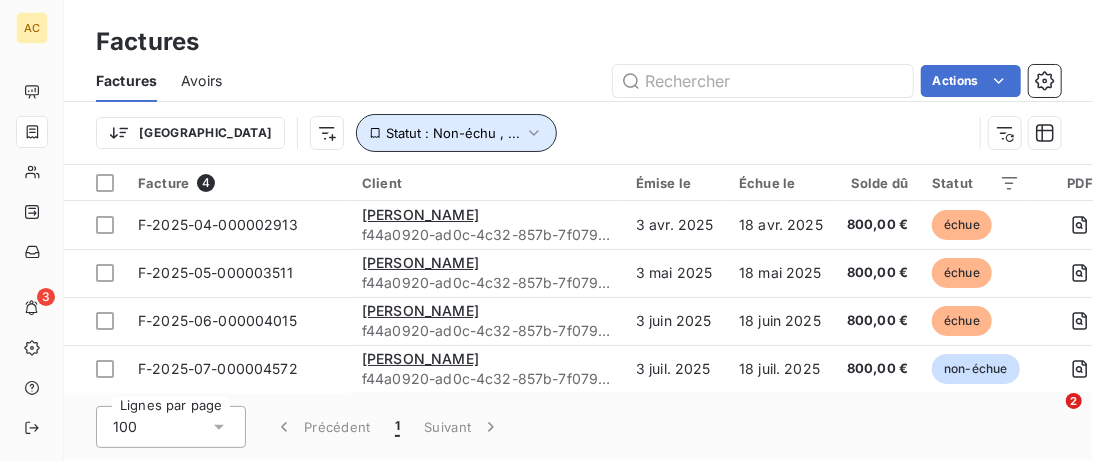click 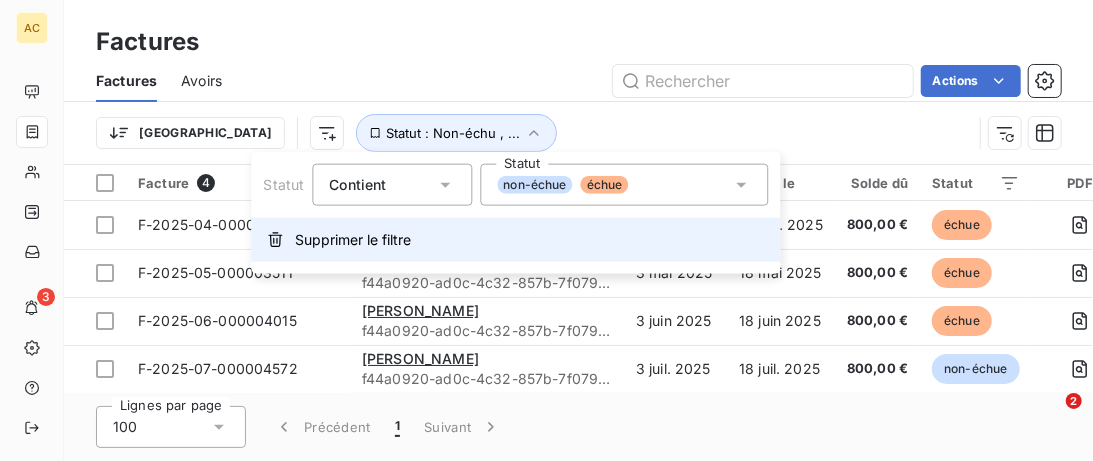 click on "Supprimer le filtre" at bounding box center (353, 240) 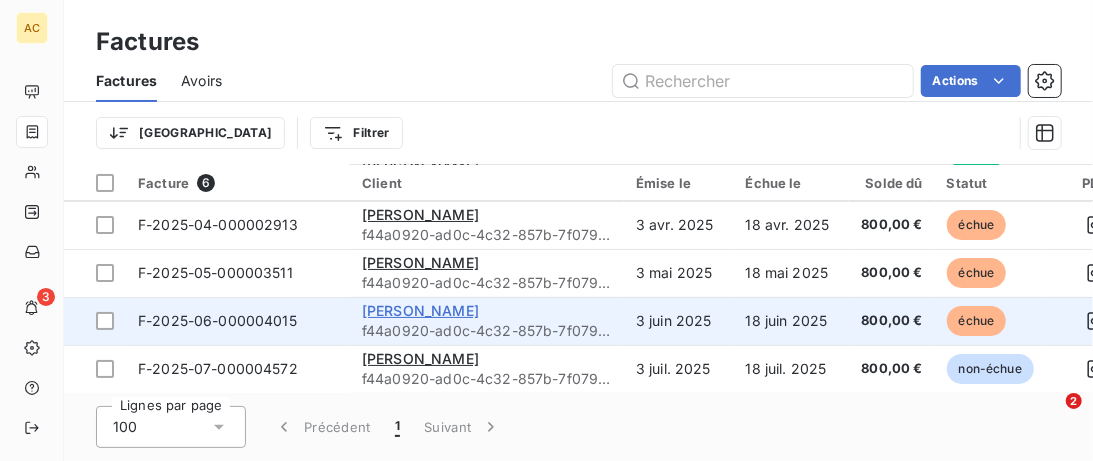 scroll, scrollTop: 0, scrollLeft: 0, axis: both 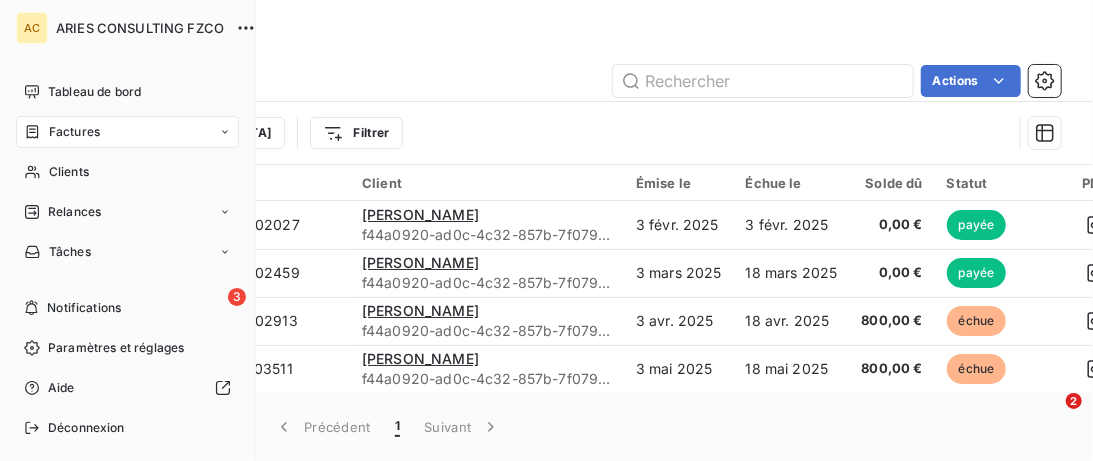 click on "Factures" at bounding box center (74, 132) 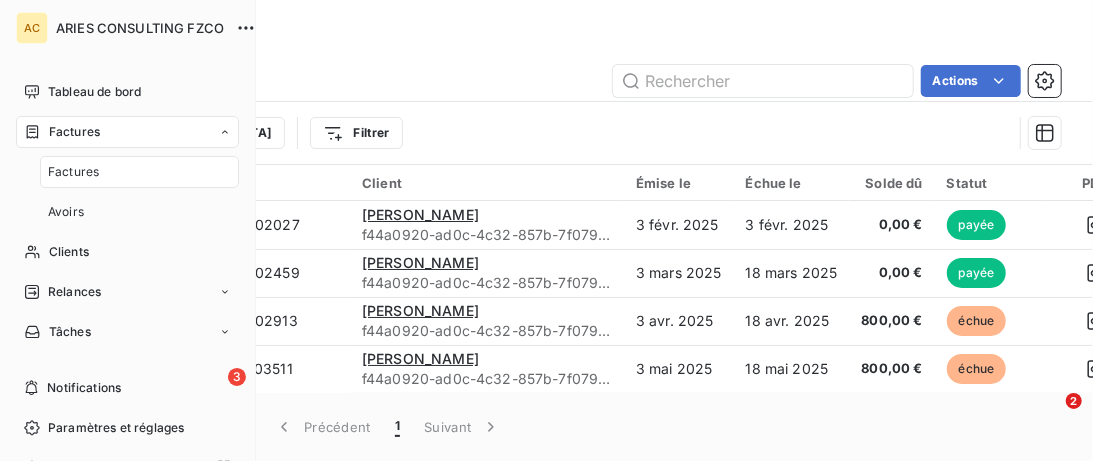 click on "Factures" at bounding box center [74, 132] 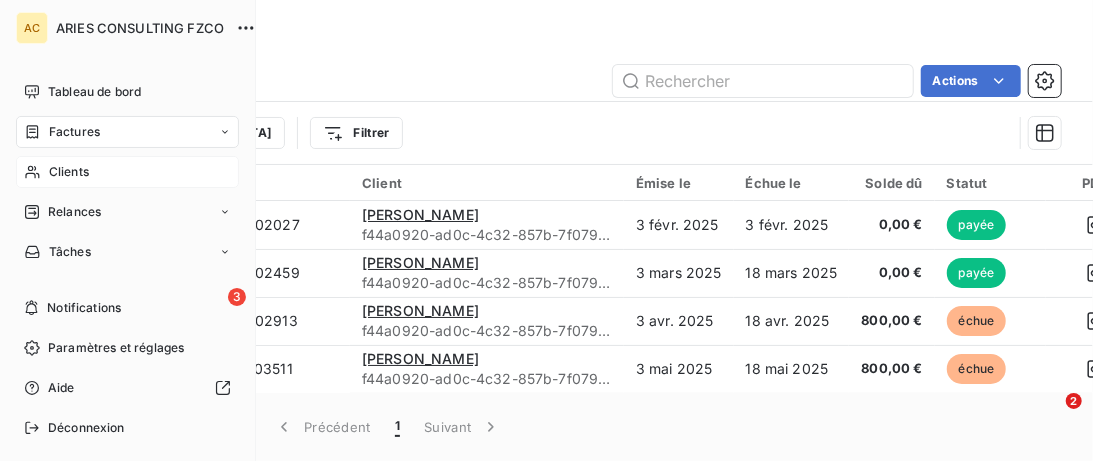 click on "Clients" at bounding box center (69, 172) 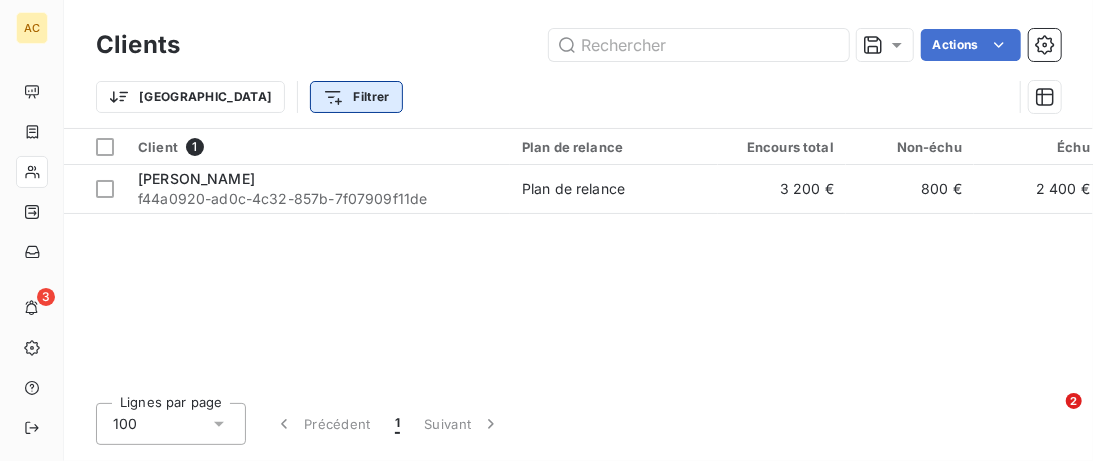 click on "AC 3 Clients Actions Trier Filtrer Client 1 Plan de relance Encours total Non-échu Échu Limite d’encours Délai moyen de paiement Gestionnaire Produit pennylane_payment_conditions Situation Admin Coach Closer Motif retard CA signé Accès Skool 2 CA facturation intégrale Gestionnaires [PERSON_NAME] f44a0920-ad0c-4c32-857b-7f07909f11de Plan de relance 3 200 € 800 € 2 400 € - [PERSON_NAME] Incubateur - Solo   15_days - [PERSON_NAME] - 7200,00 ✅ Accès en cours - [PERSON_NAME] par page 100 Précédent 1 Suivant
2" at bounding box center (546, 230) 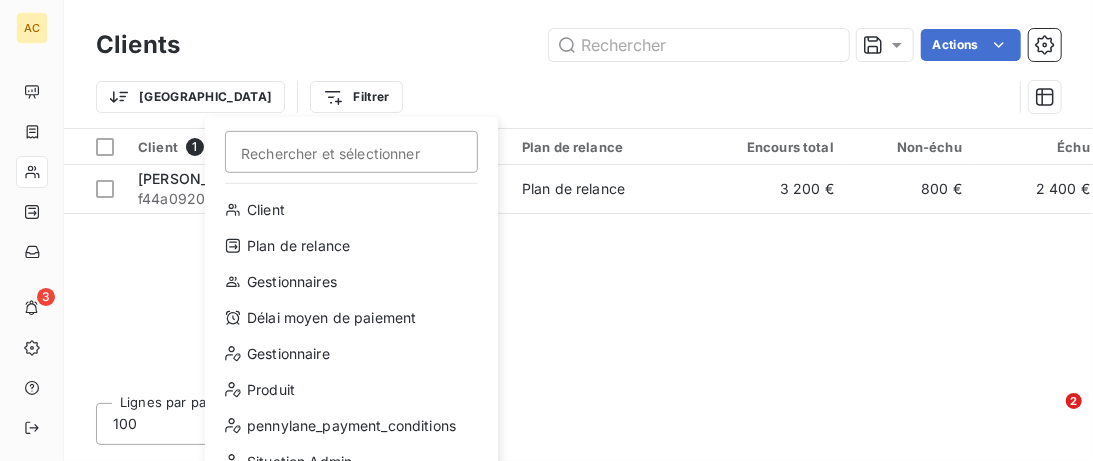 click on "AC 3 Clients Actions Trier Filtrer Rechercher et sélectionner Client Plan de relance Gestionnaires Délai moyen de paiement Gestionnaire Produit pennylane_payment_conditions Situation Admin Coach Closer Motif retard CA signé Accès Skool 2 CA facturation intégrale Client 1 Plan de relance Encours total Non-échu Échu Limite d’encours Délai moyen de paiement Gestionnaire Produit pennylane_payment_conditions Situation Admin Coach Closer Motif retard CA signé Accès Skool 2 CA facturation intégrale Gestionnaires [PERSON_NAME] f44a0920-ad0c-4c32-857b-7f07909f11de Plan de relance 3 200 € 800 € 2 400 € - [PERSON_NAME] Incubateur - Solo   15_days - [PERSON_NAME] - 7200,00 ✅ Accès en cours - [PERSON_NAME] par page 100 Précédent 1 Suivant
2" at bounding box center [546, 230] 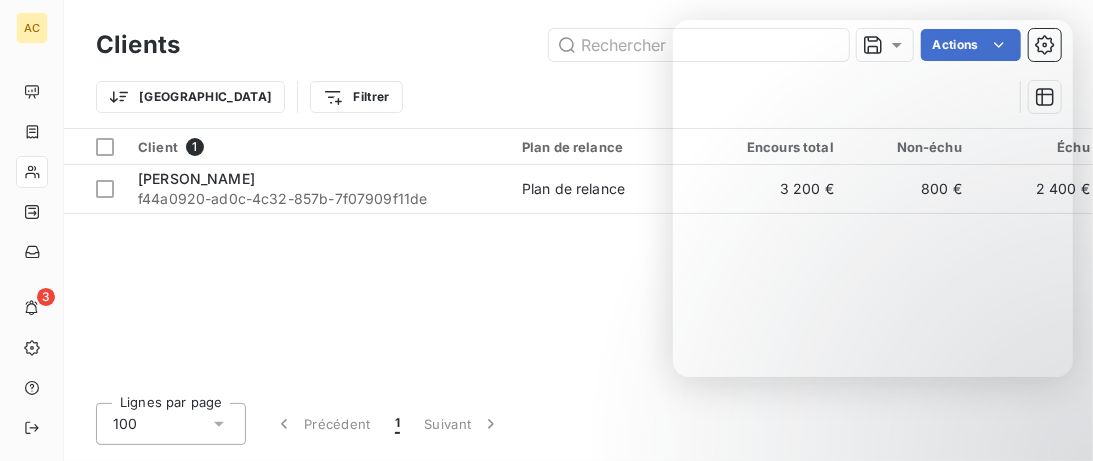 click on "Client 1 Plan de relance Encours total Non-échu Échu Limite d’encours Délai moyen de paiement Gestionnaire Produit pennylane_payment_conditions Situation Admin Coach Closer Motif retard CA signé Accès Skool 2 CA facturation intégrale Gestionnaires [PERSON_NAME] f44a0920-ad0c-4c32-857b-7f07909f11de Plan de relance 3 200 € 800 € 2 400 € - [PERSON_NAME] Incubateur - Solo   15_days - [PERSON_NAME] - 7200,00 ✅ Accès en cours - [PERSON_NAME]" at bounding box center [578, 258] 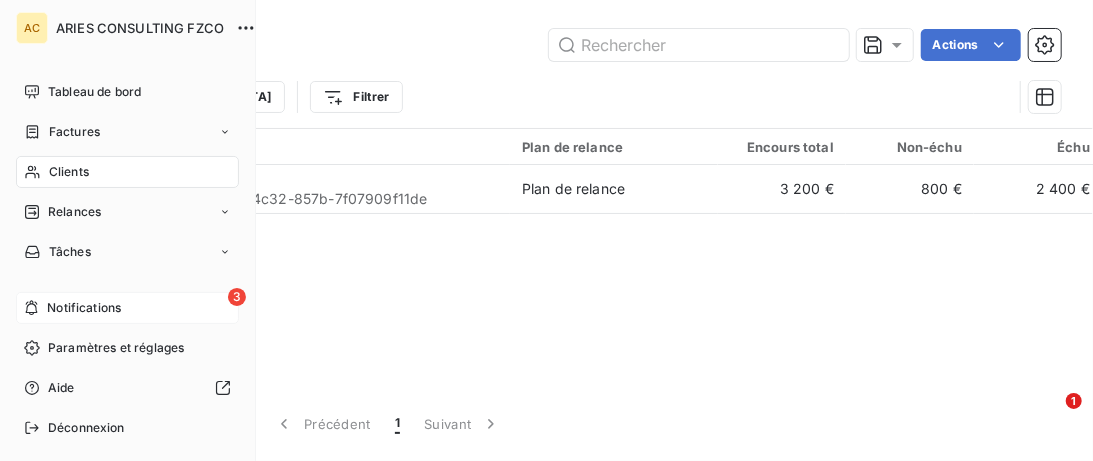 click on "Notifications" at bounding box center [84, 308] 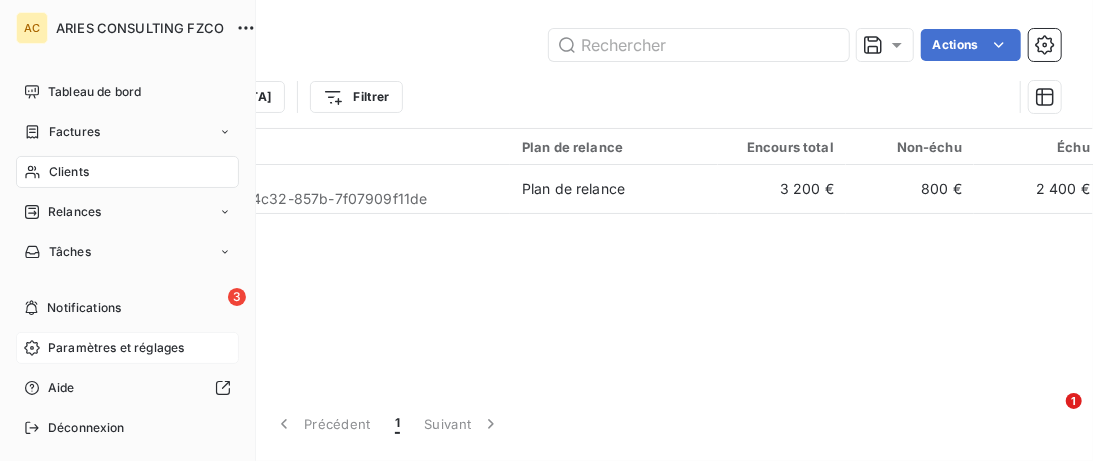 click on "Paramètres et réglages" at bounding box center [116, 348] 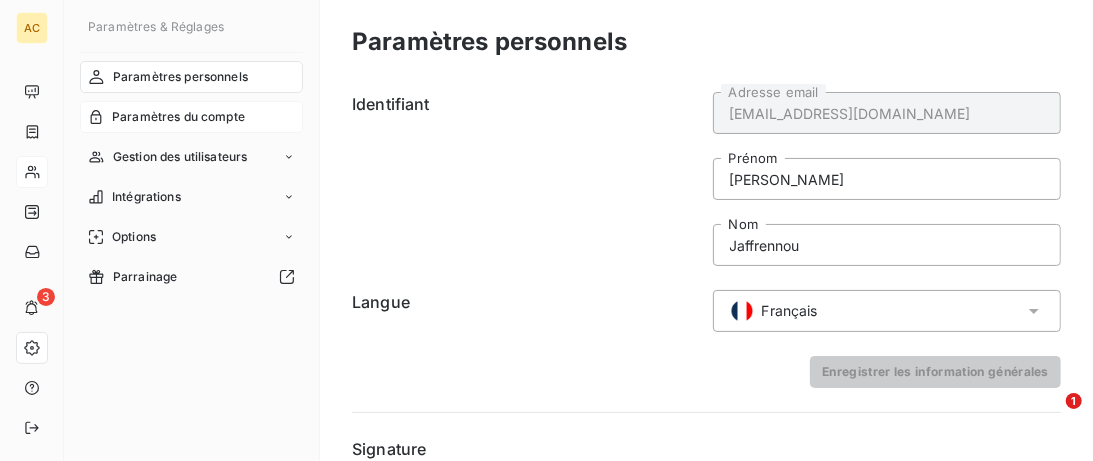 click on "Paramètres du compte" at bounding box center [178, 117] 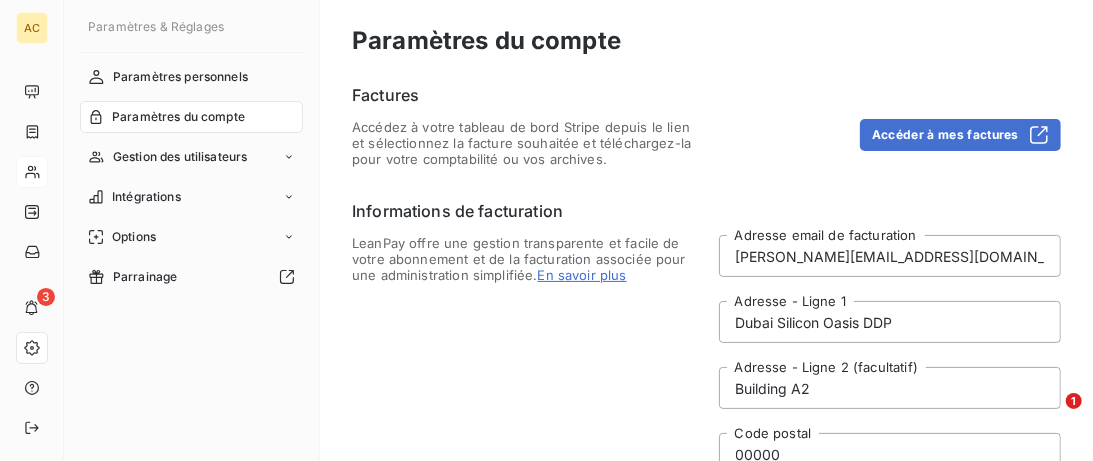 scroll, scrollTop: 0, scrollLeft: 0, axis: both 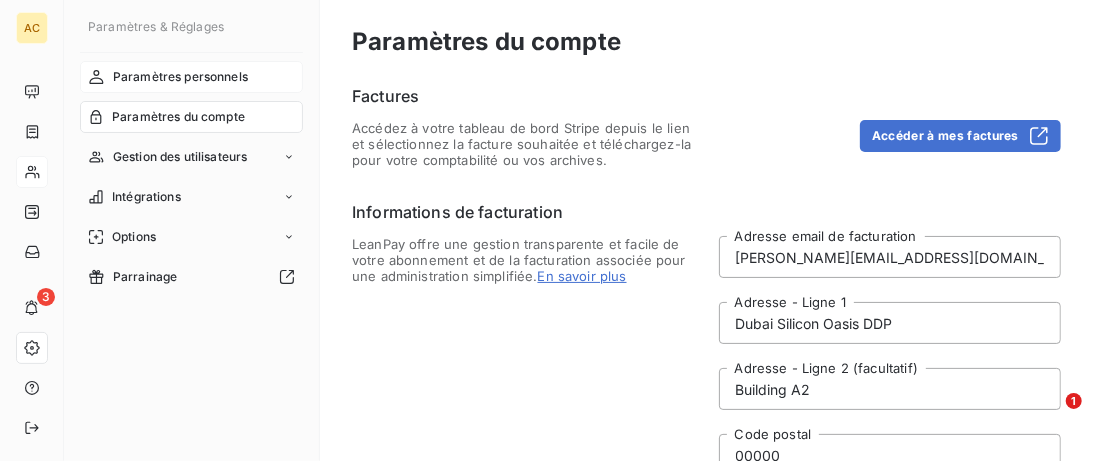 click on "Paramètres personnels" at bounding box center (180, 77) 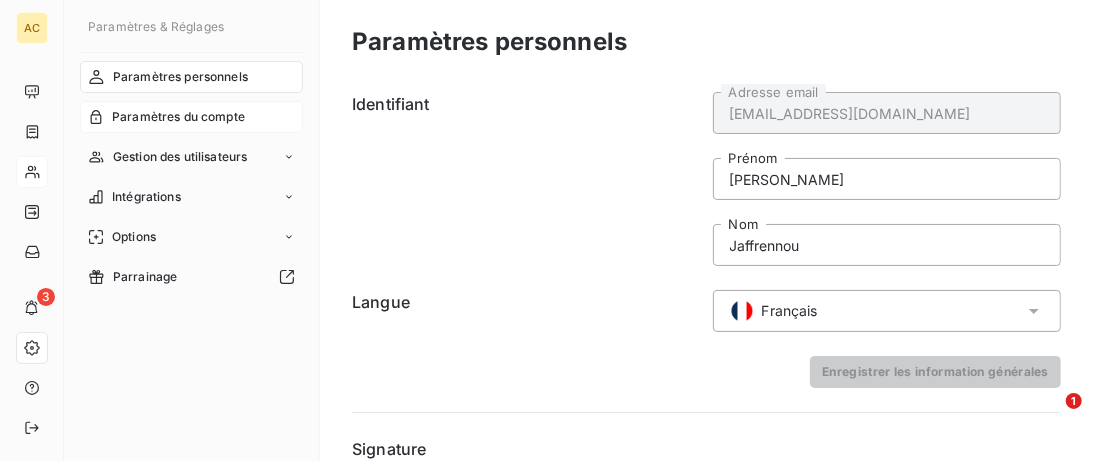 click on "Paramètres du compte" at bounding box center (178, 117) 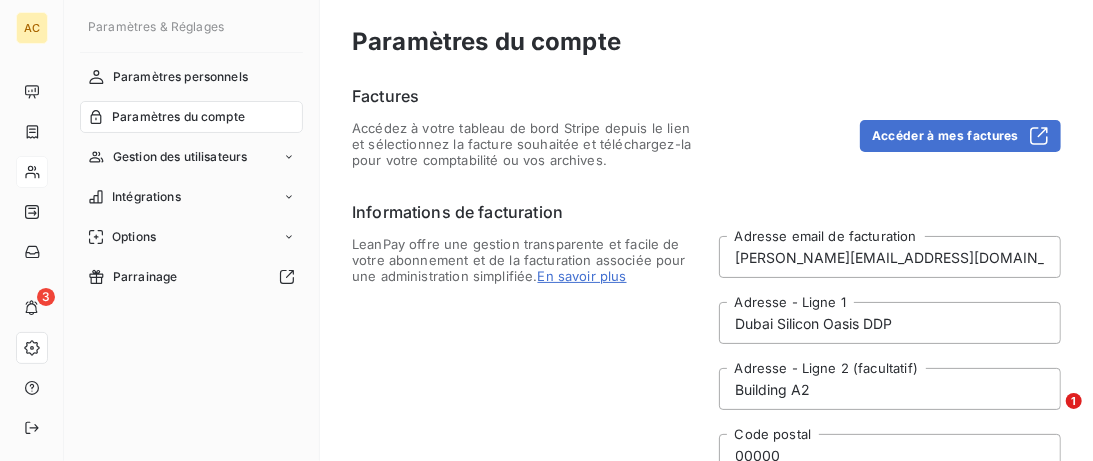 click on "Paramètres du compte" at bounding box center (178, 117) 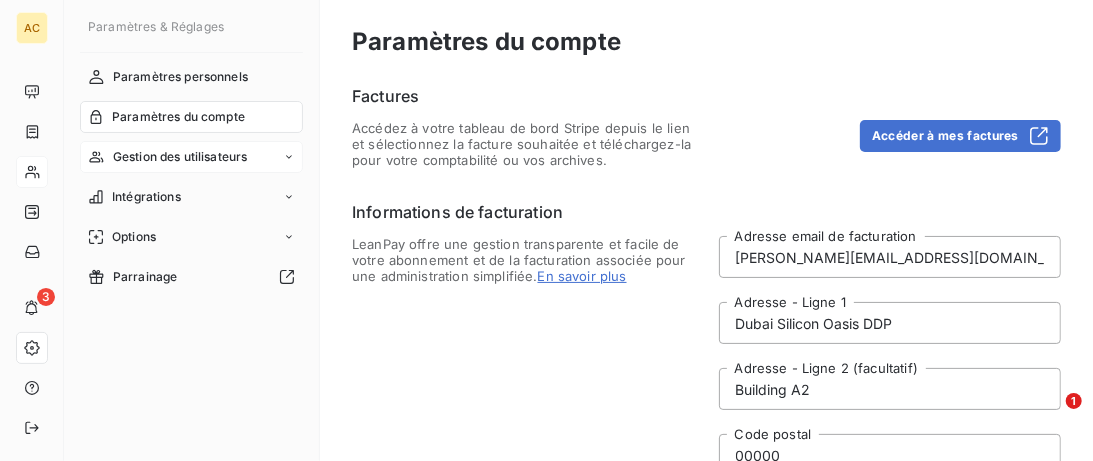 click on "Gestion des utilisateurs" at bounding box center (180, 157) 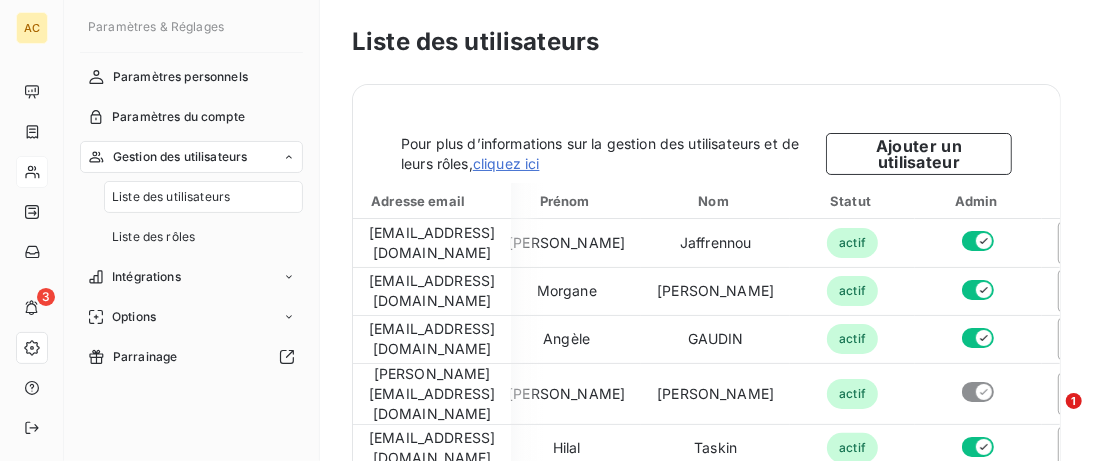 scroll, scrollTop: 0, scrollLeft: 0, axis: both 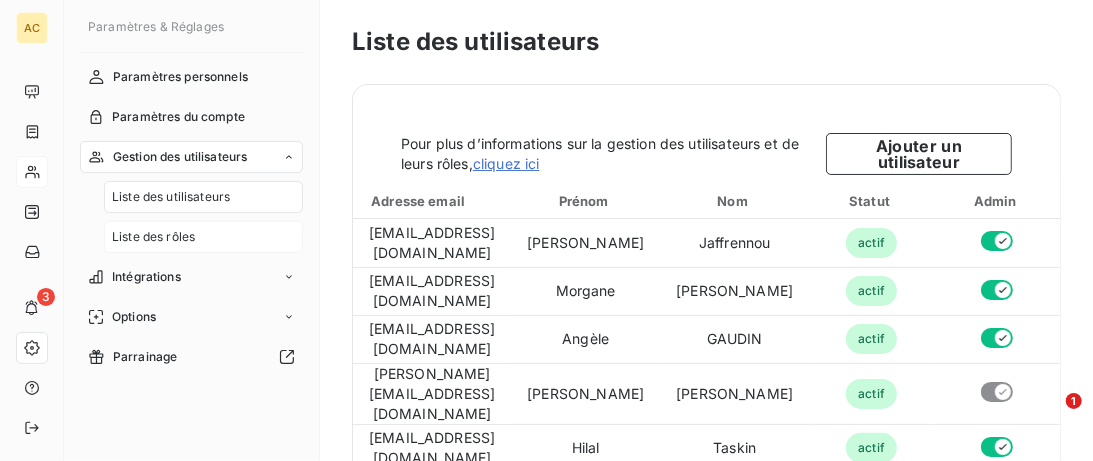 click on "Liste des rôles" at bounding box center (203, 237) 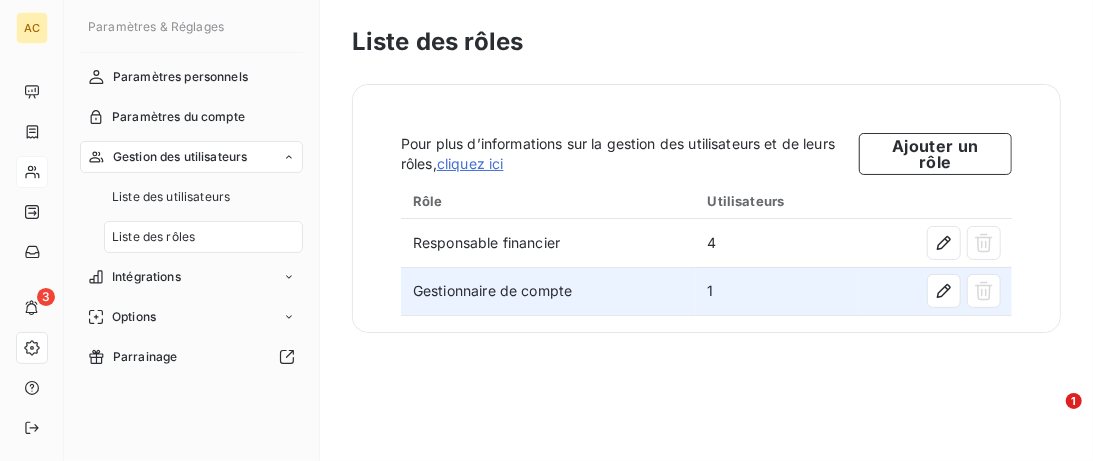 click on "Gestionnaire de compte" at bounding box center [548, 291] 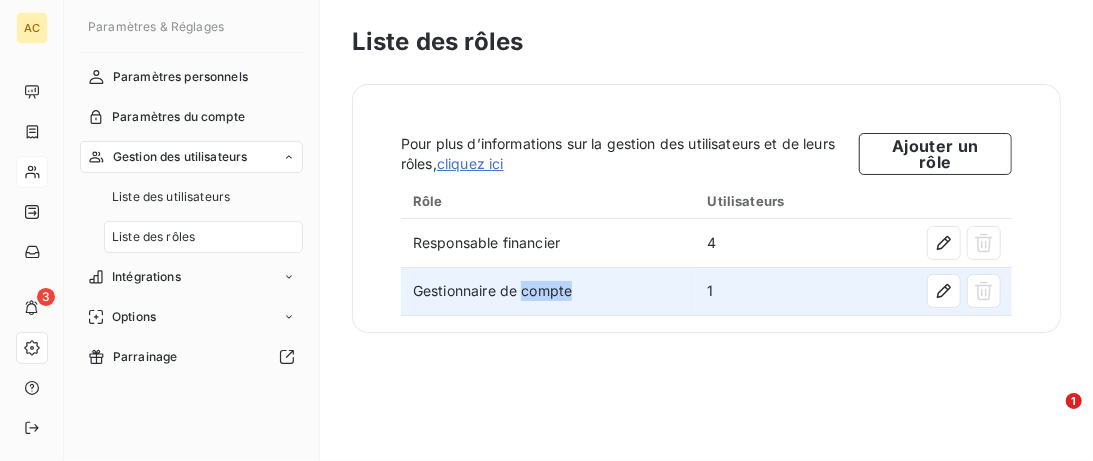 click on "Gestionnaire de compte" at bounding box center [548, 291] 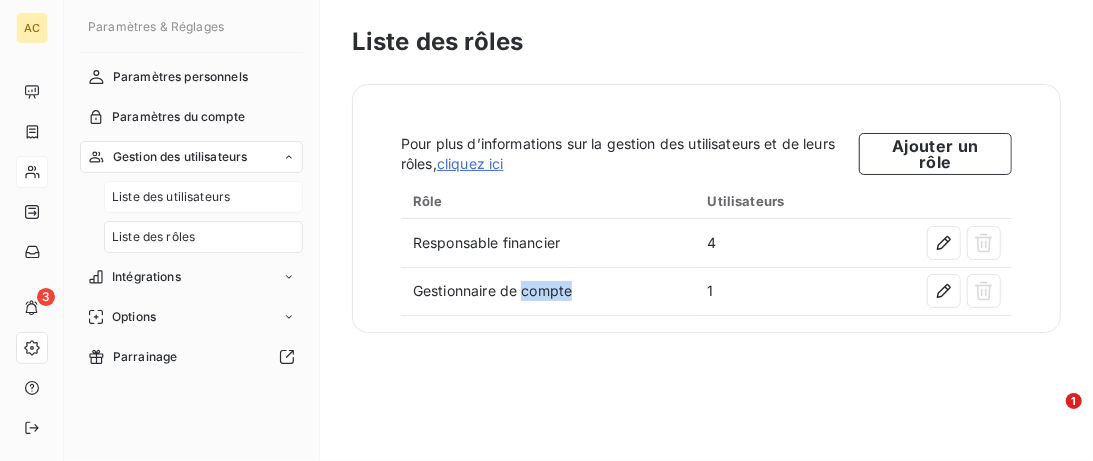 click on "Liste des utilisateurs" at bounding box center [171, 197] 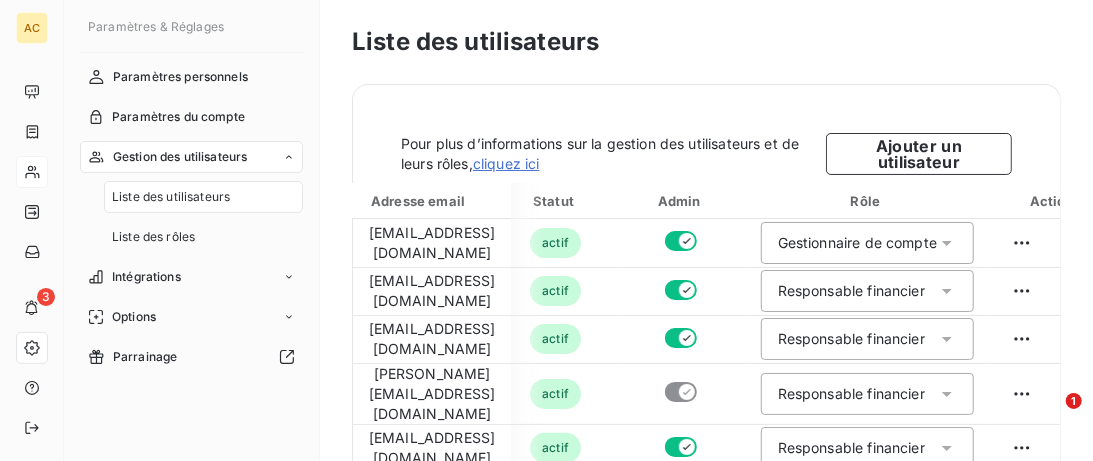 scroll, scrollTop: 0, scrollLeft: 318, axis: horizontal 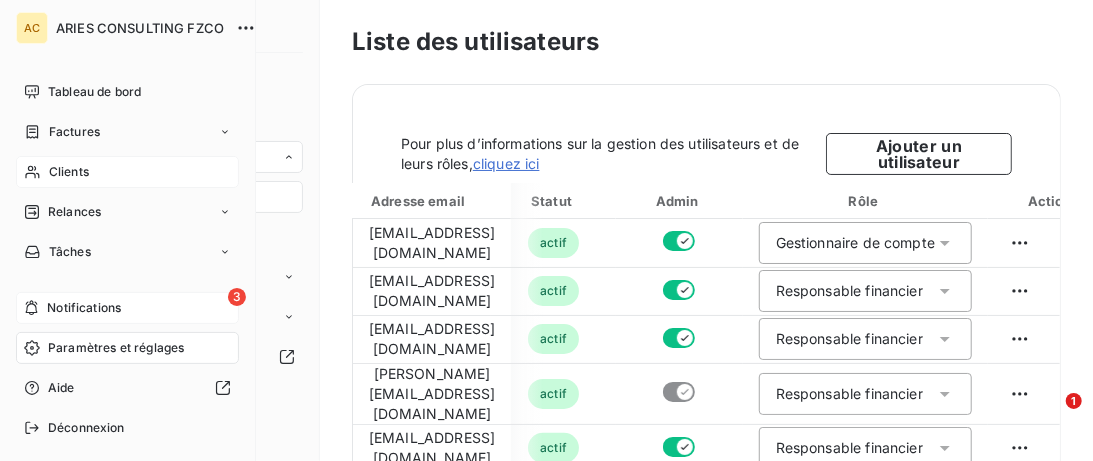 click on "Notifications" at bounding box center [84, 308] 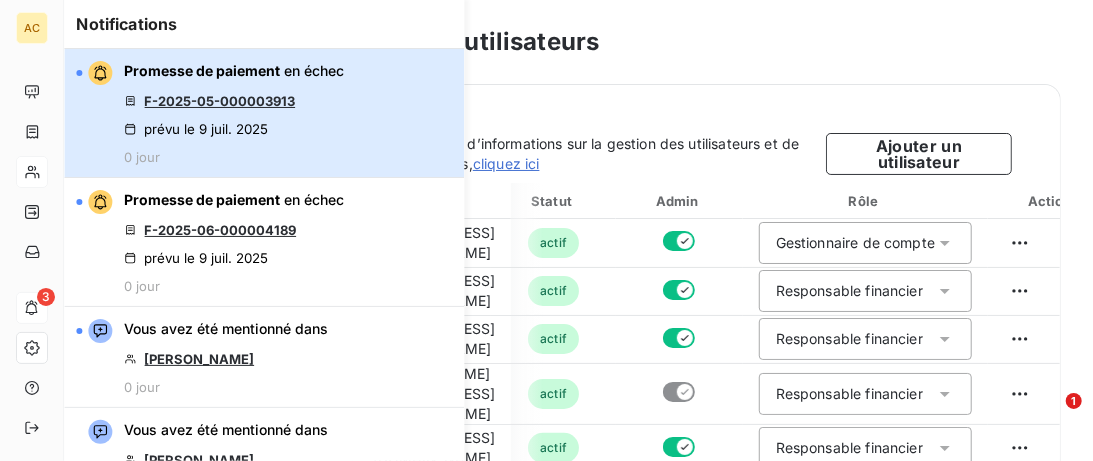 click on "Promesse de paiement   en échec F-2025-05-000003913 prévu le [DATE] 0 jour" at bounding box center [264, 113] 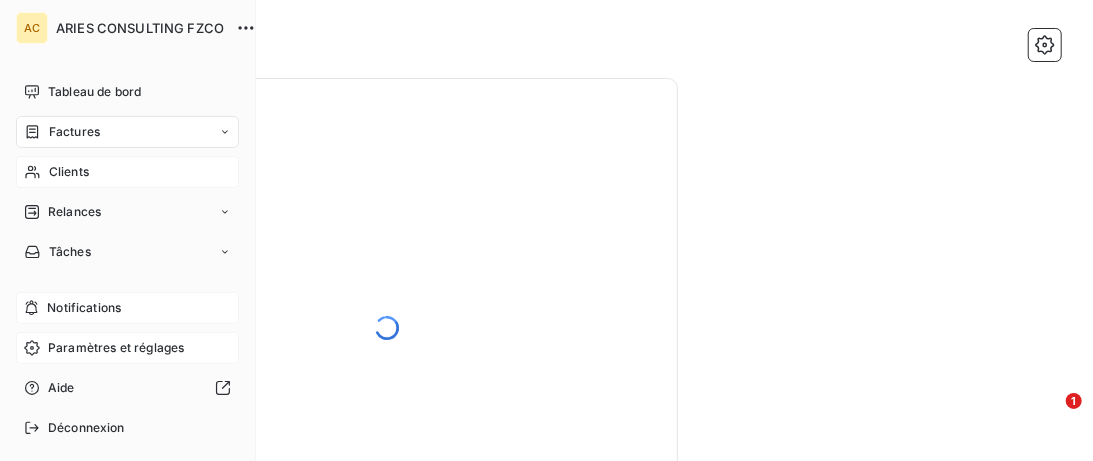 click on "AC" at bounding box center (32, 28) 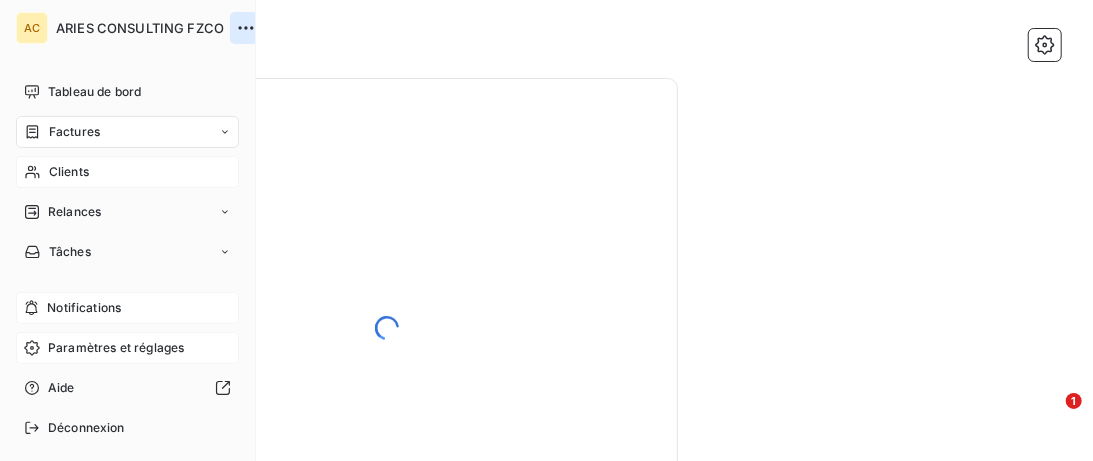 click 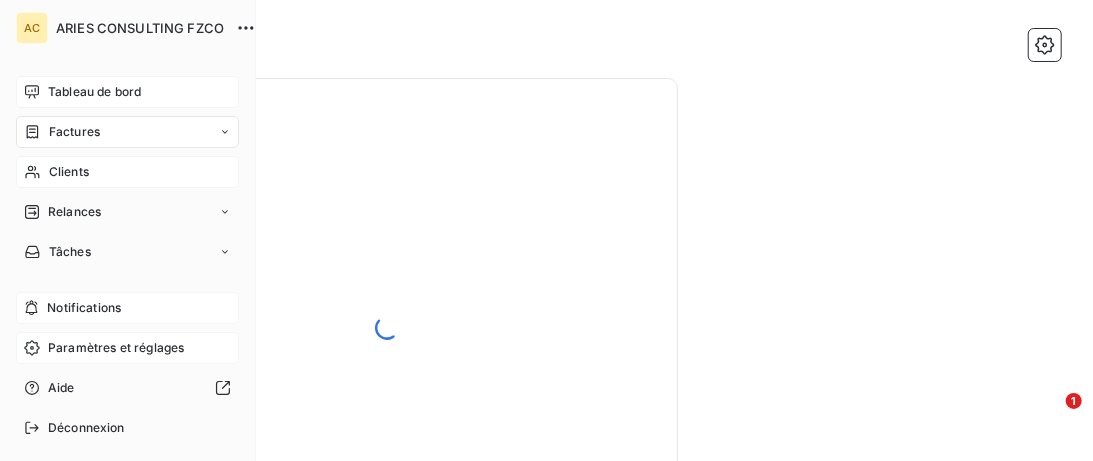 click on "Tableau de bord" at bounding box center (94, 92) 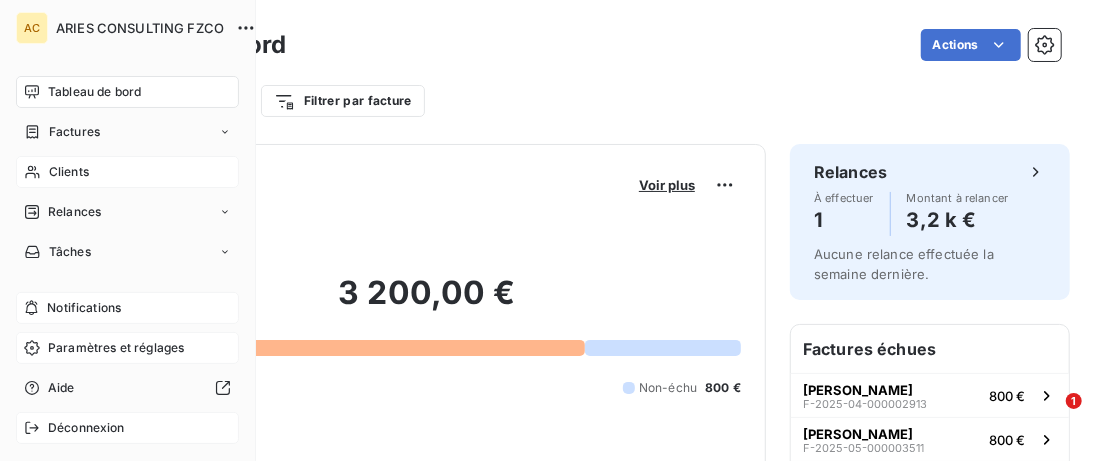 click 